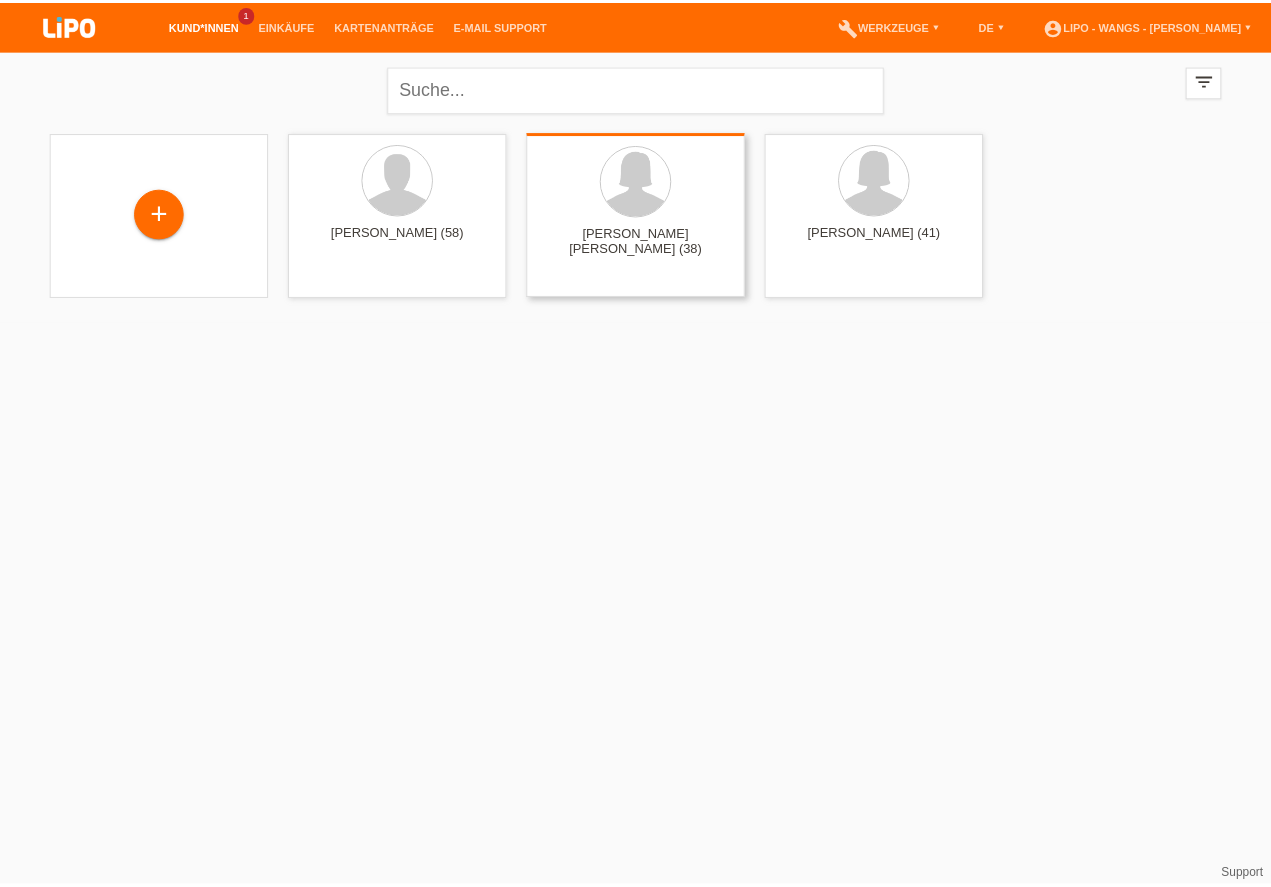 scroll, scrollTop: 0, scrollLeft: 0, axis: both 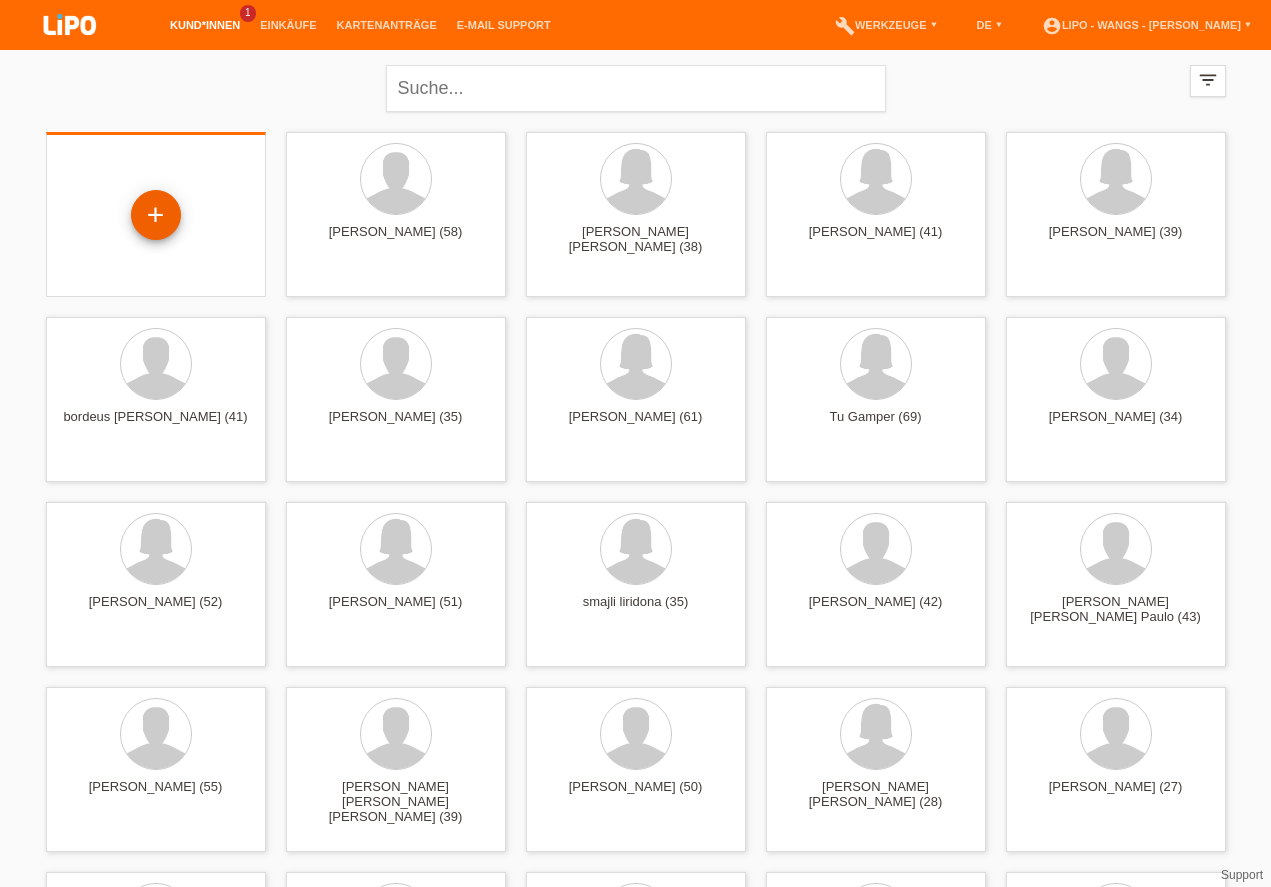 click on "+" at bounding box center (156, 215) 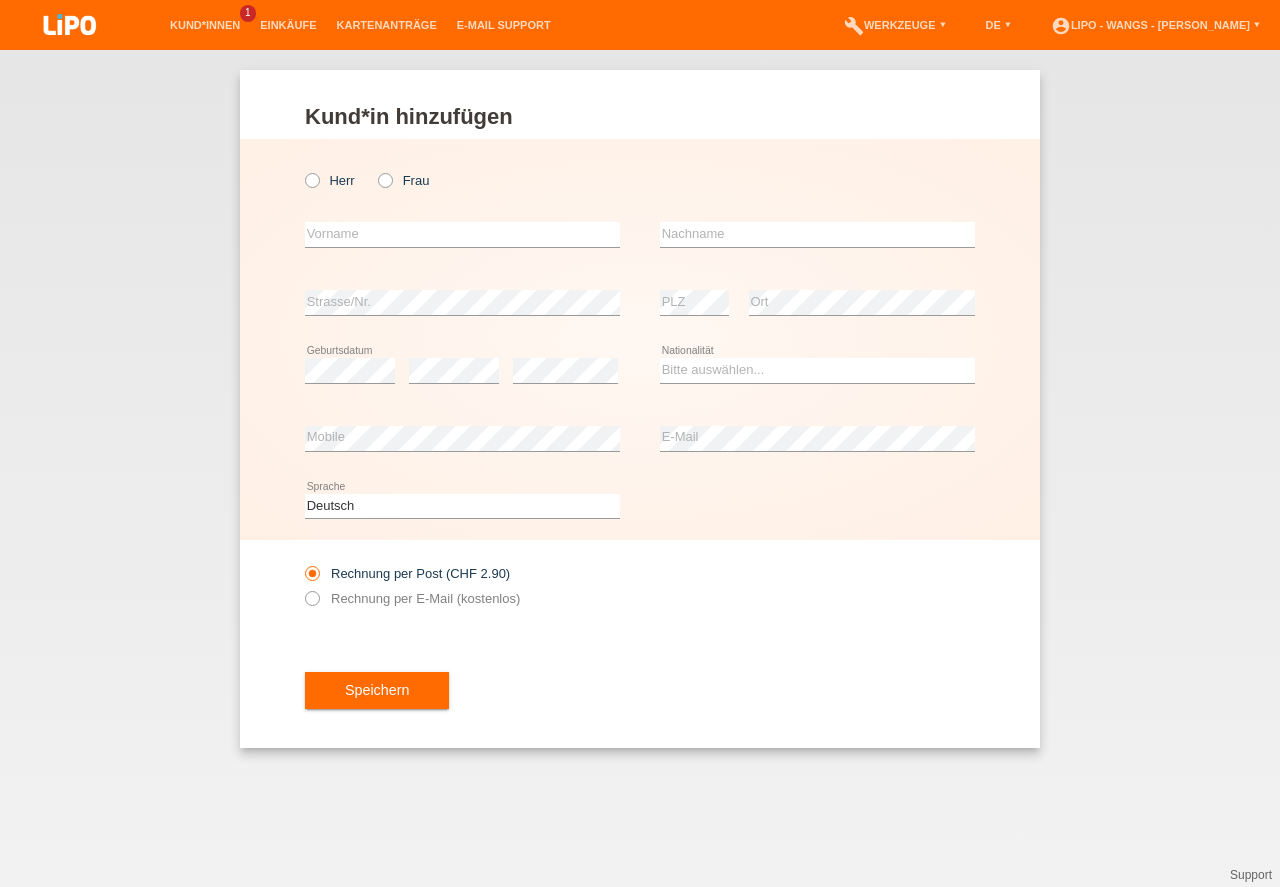 scroll, scrollTop: 0, scrollLeft: 0, axis: both 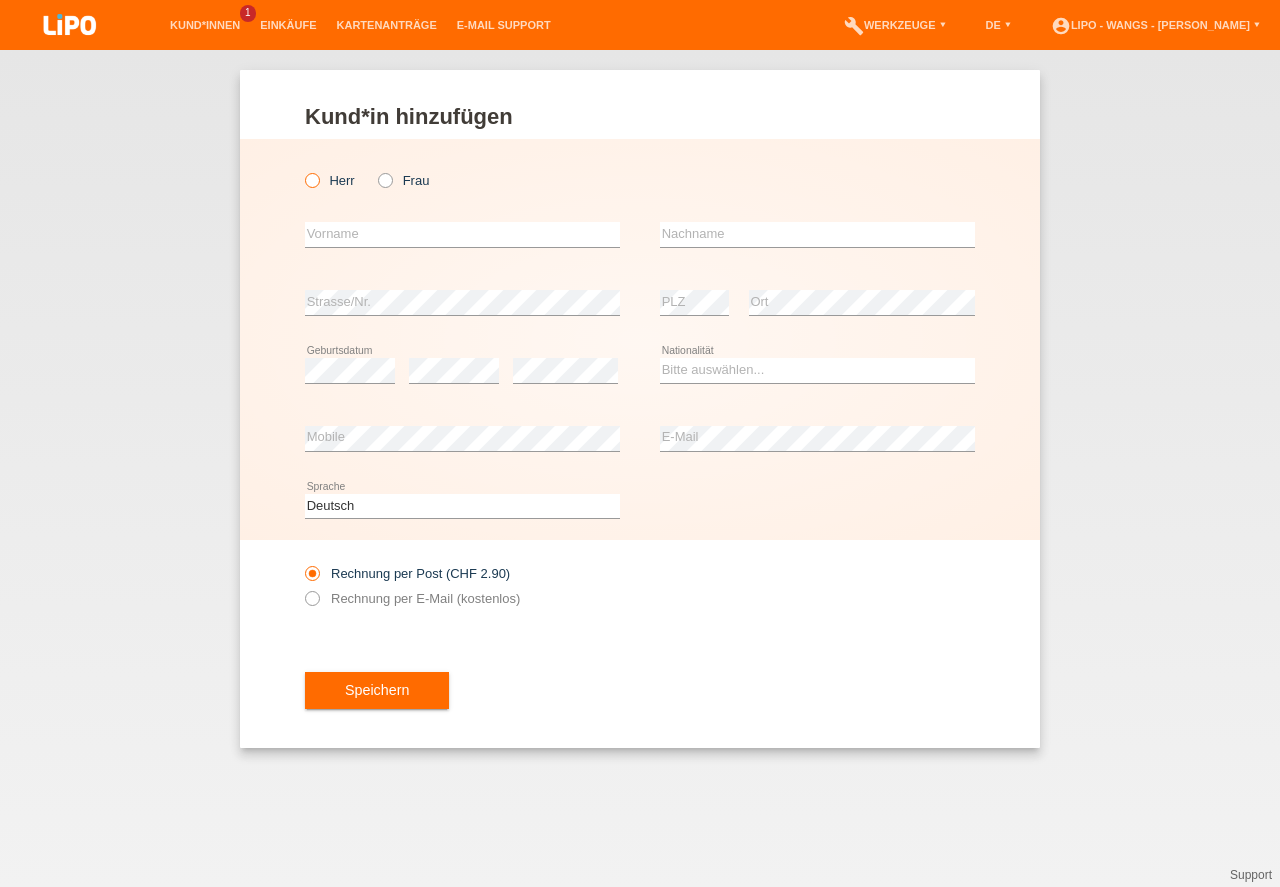 click at bounding box center (302, 170) 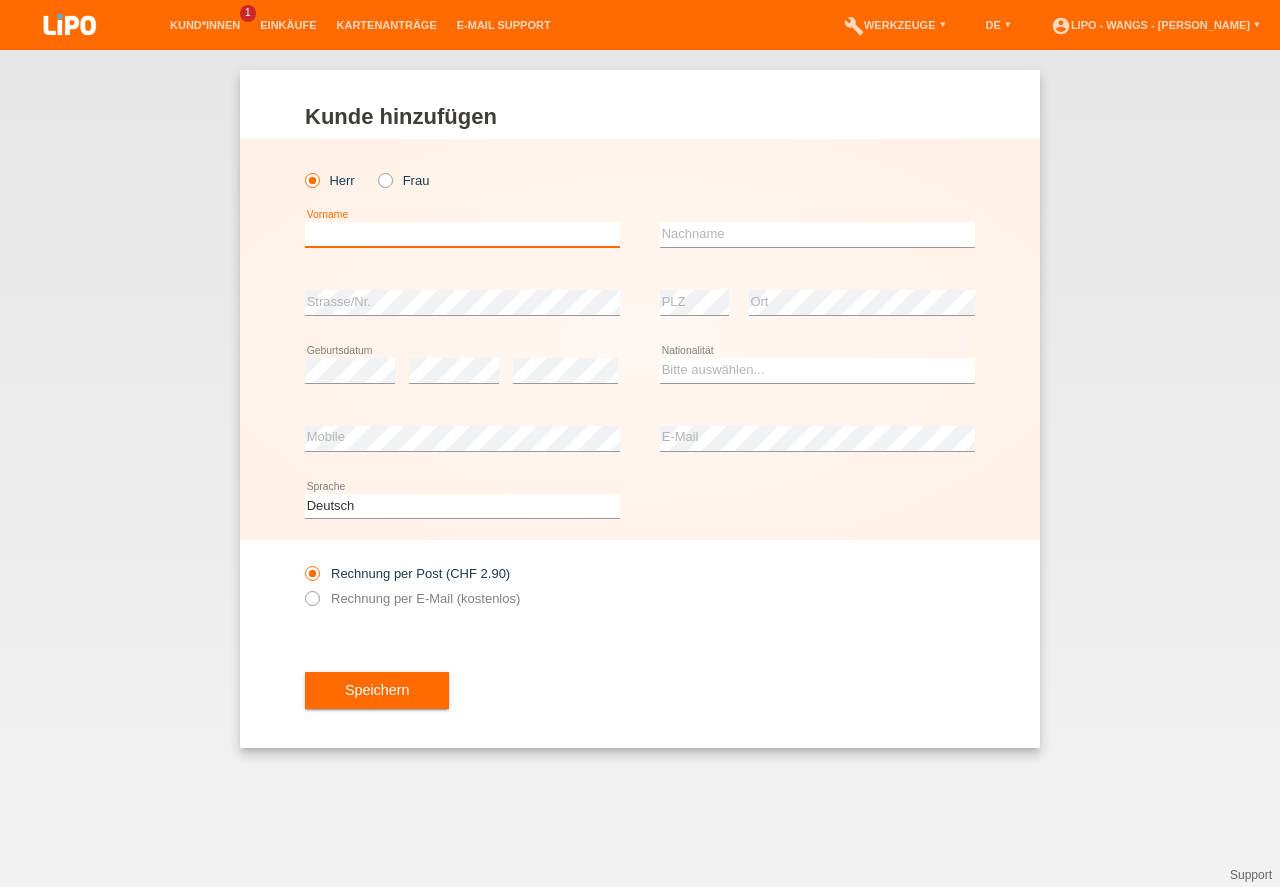 click at bounding box center (462, 234) 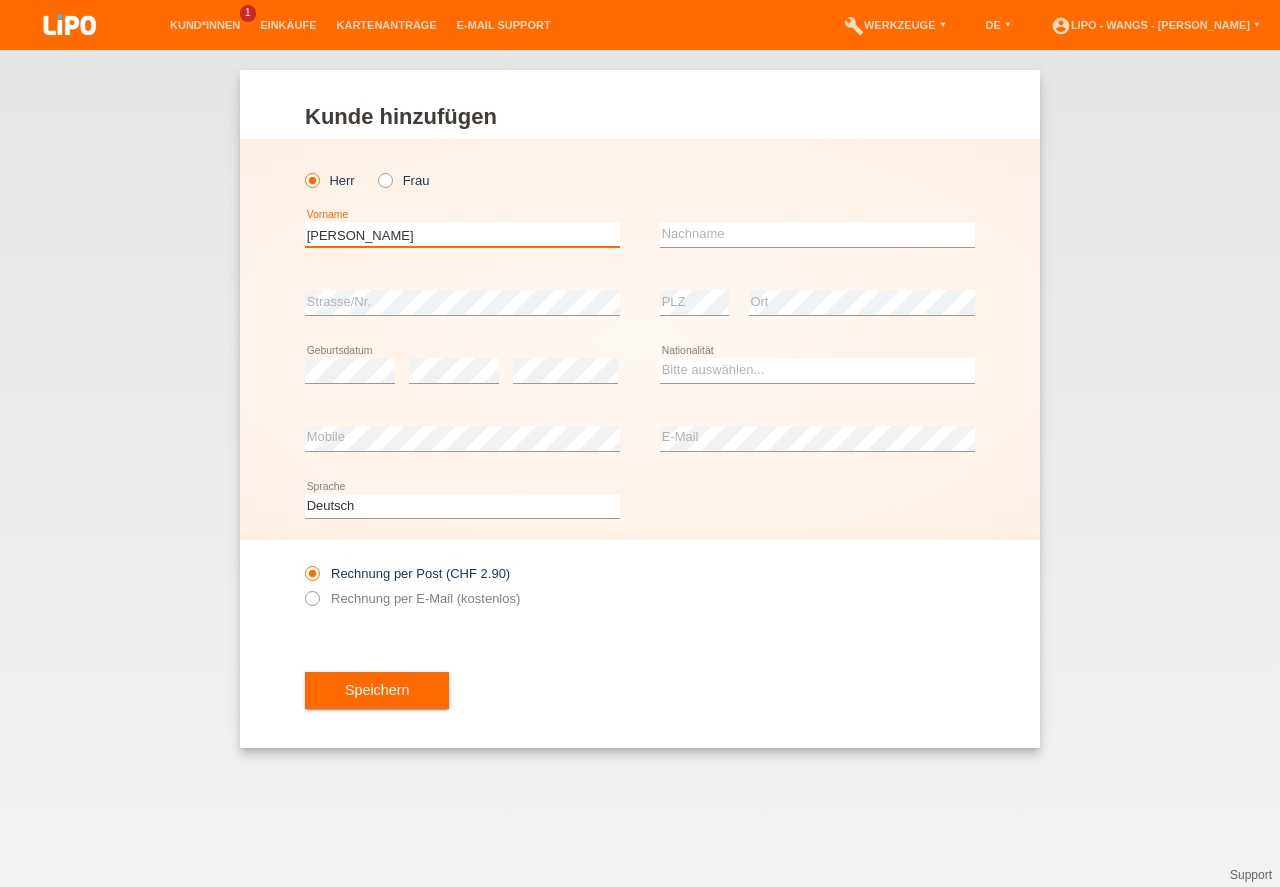 type on "[PERSON_NAME]" 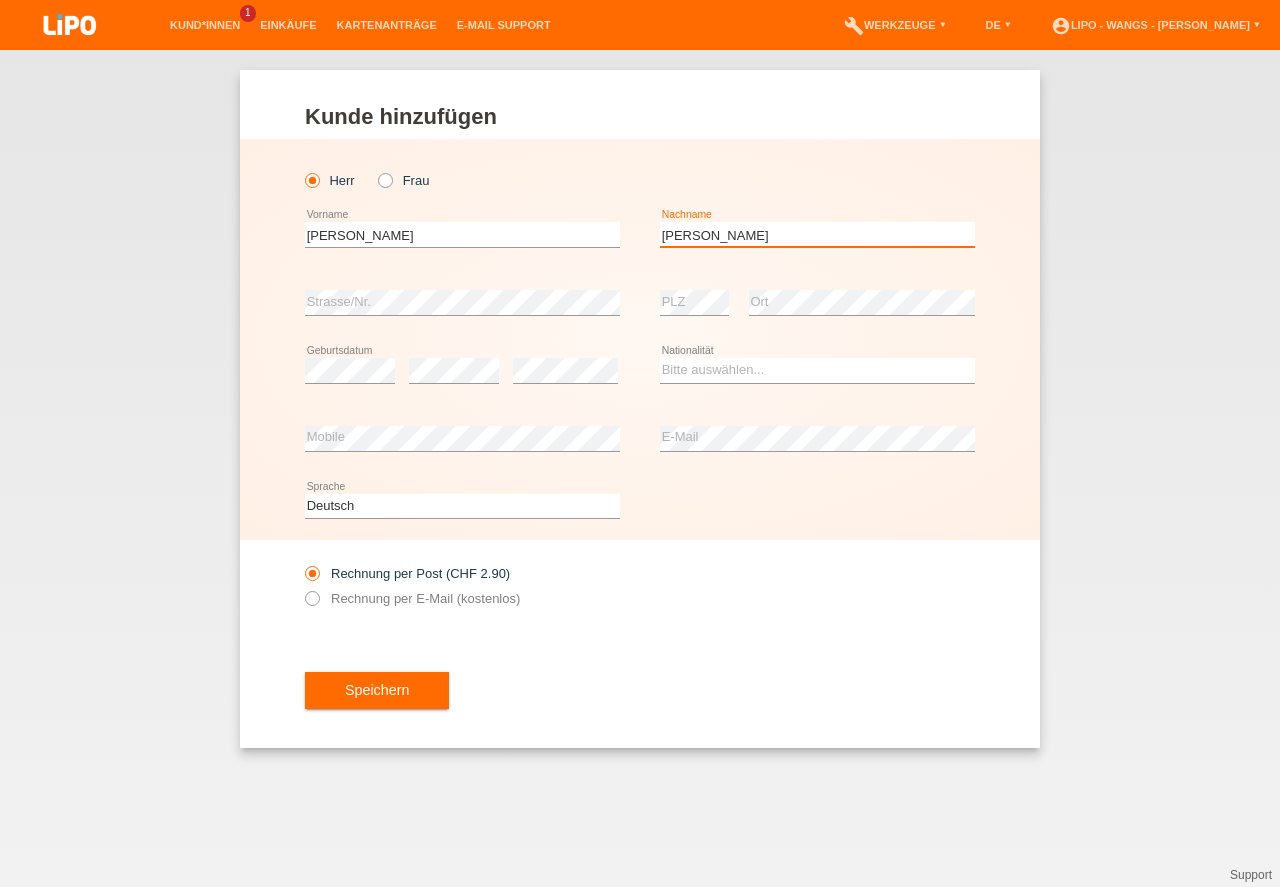 type on "[PERSON_NAME]" 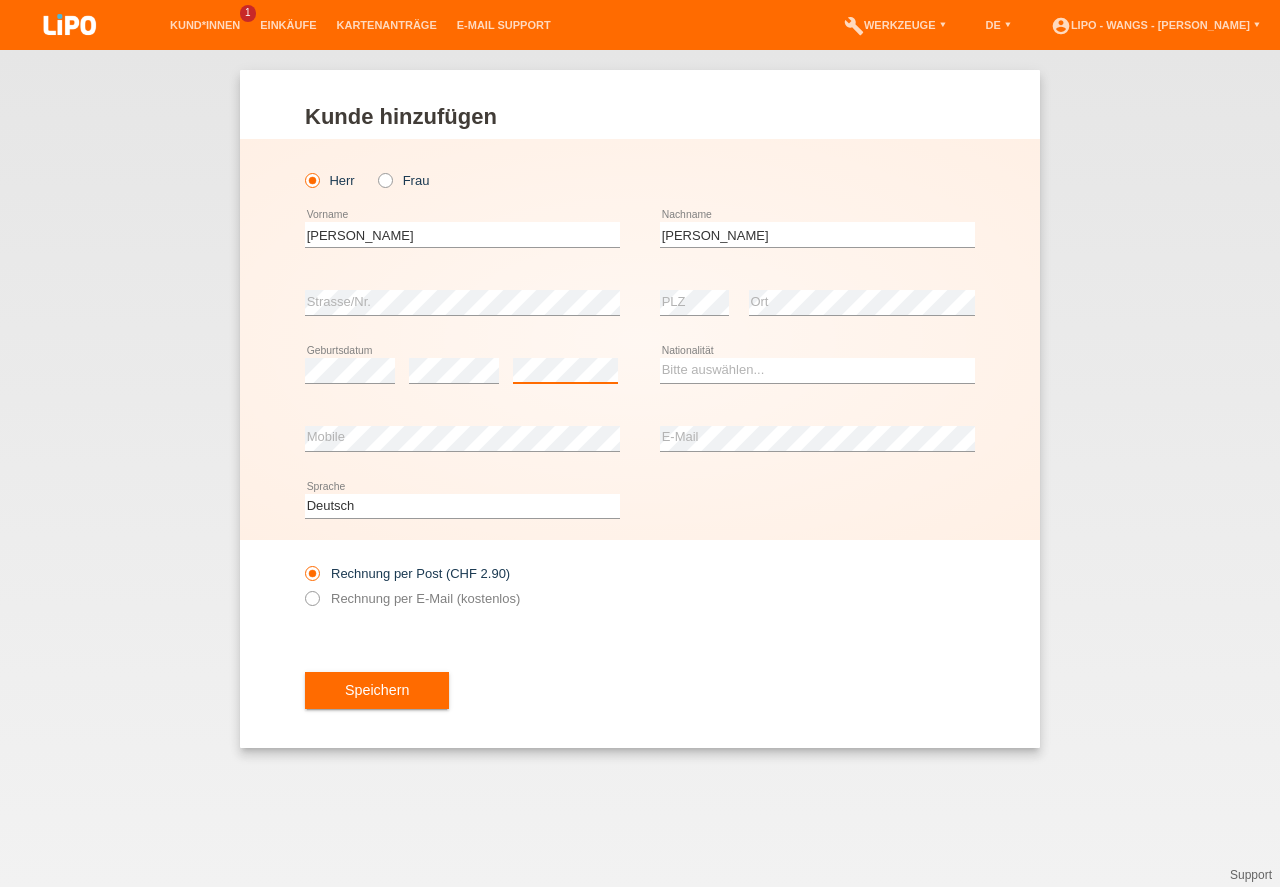 scroll, scrollTop: 0, scrollLeft: 0, axis: both 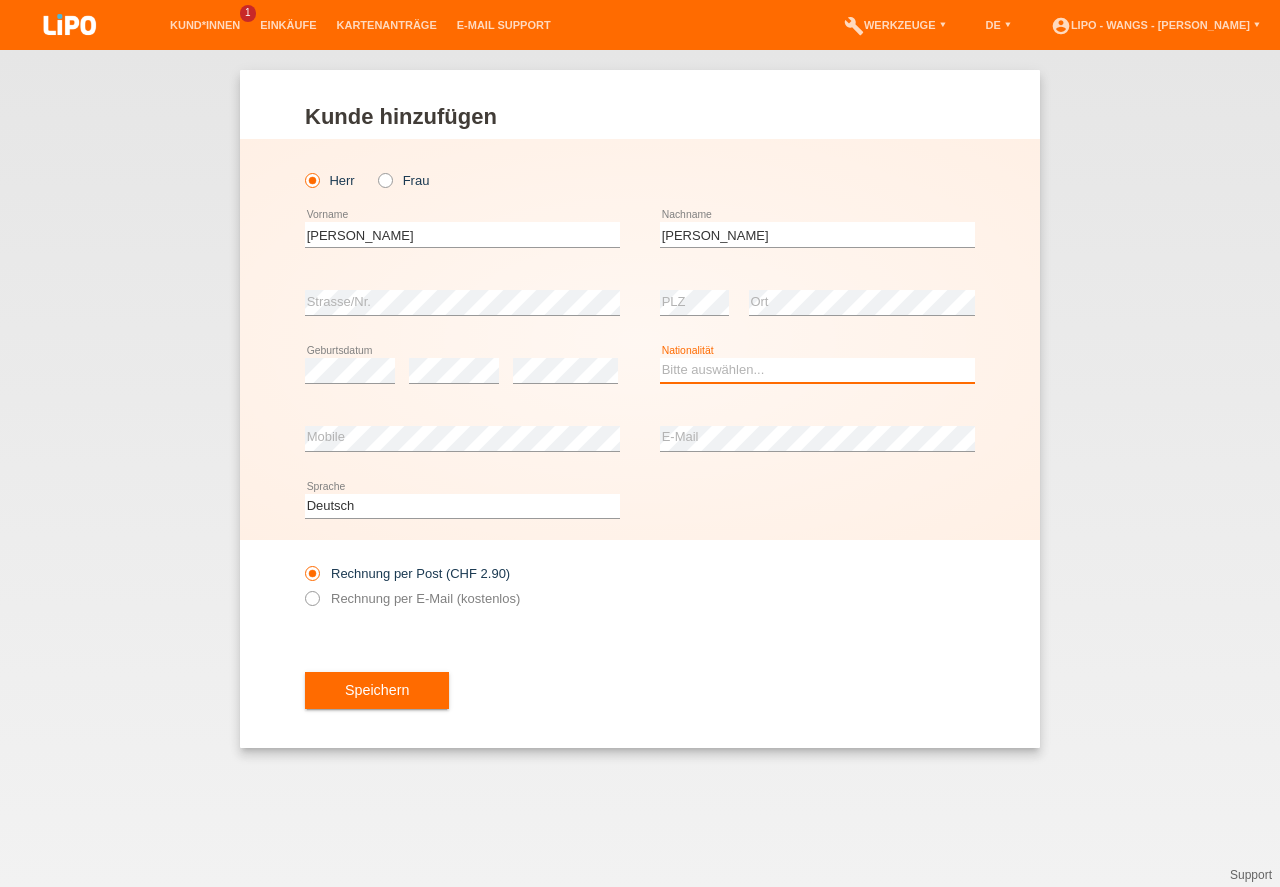 click on "Bitte auswählen...
Schweiz
Deutschland
Liechtenstein
Österreich
------------
Afghanistan
Ägypten
Åland
Albanien
Algerien" at bounding box center (817, 370) 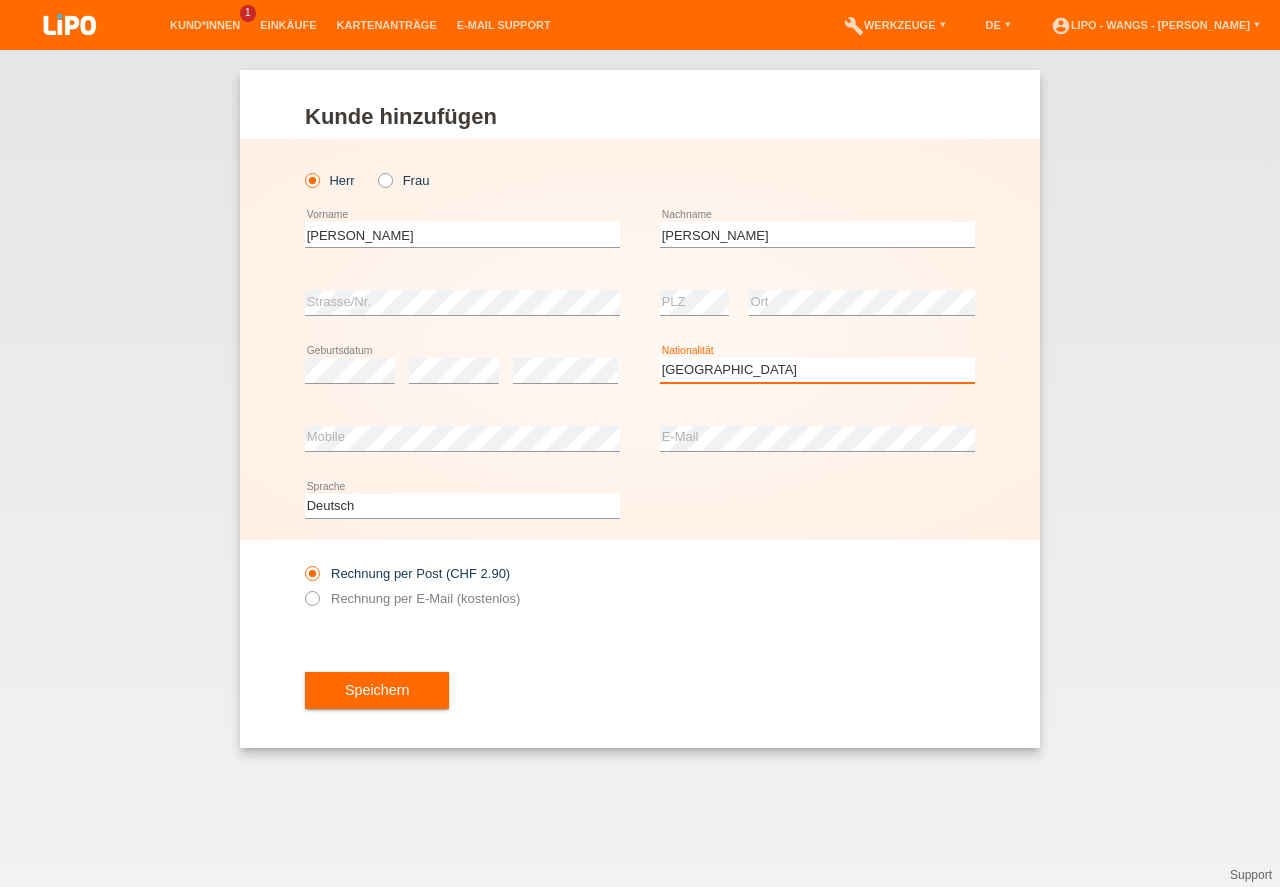 click on "Bulgarien" at bounding box center [0, 0] 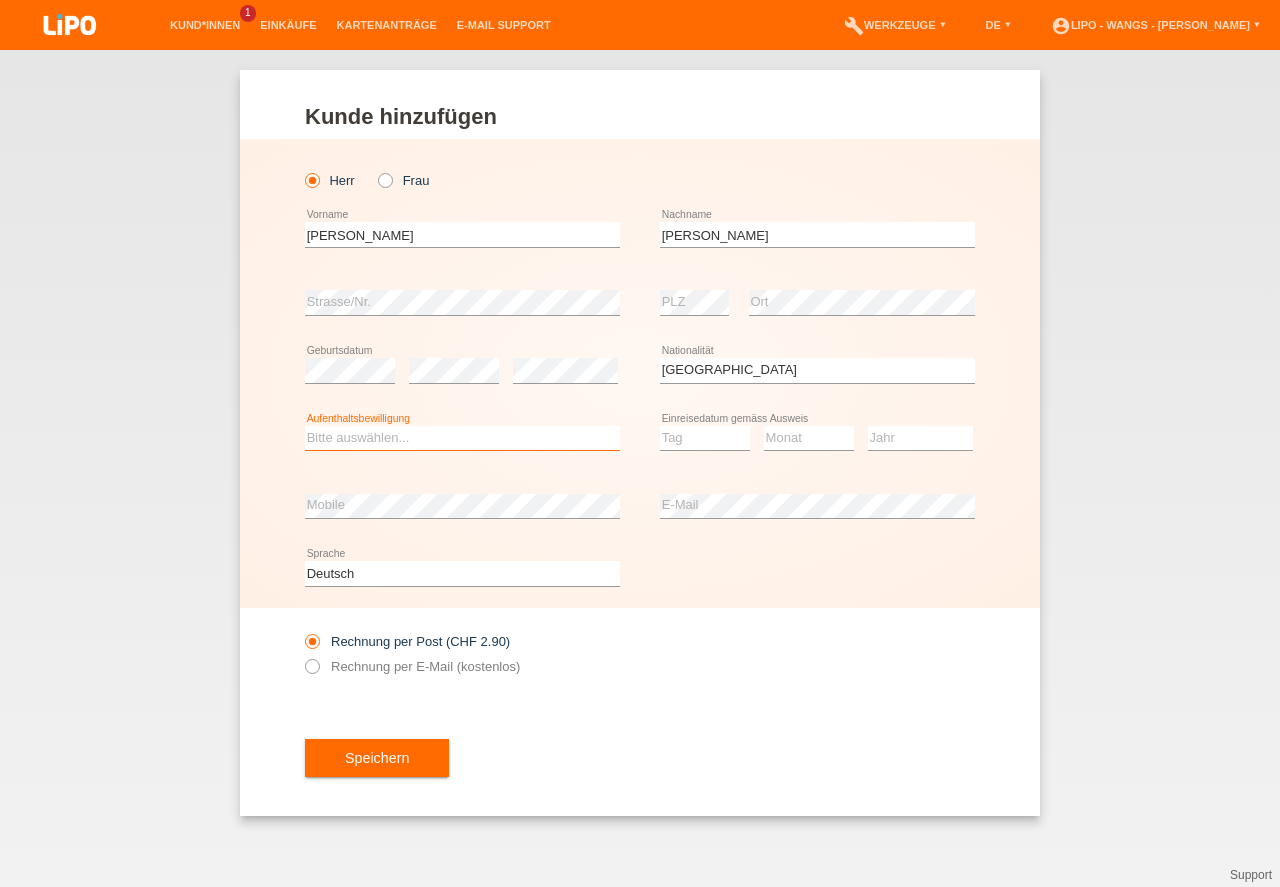 click on "Bitte auswählen...
C
B
B - Flüchtlingsstatus
Andere" at bounding box center (462, 438) 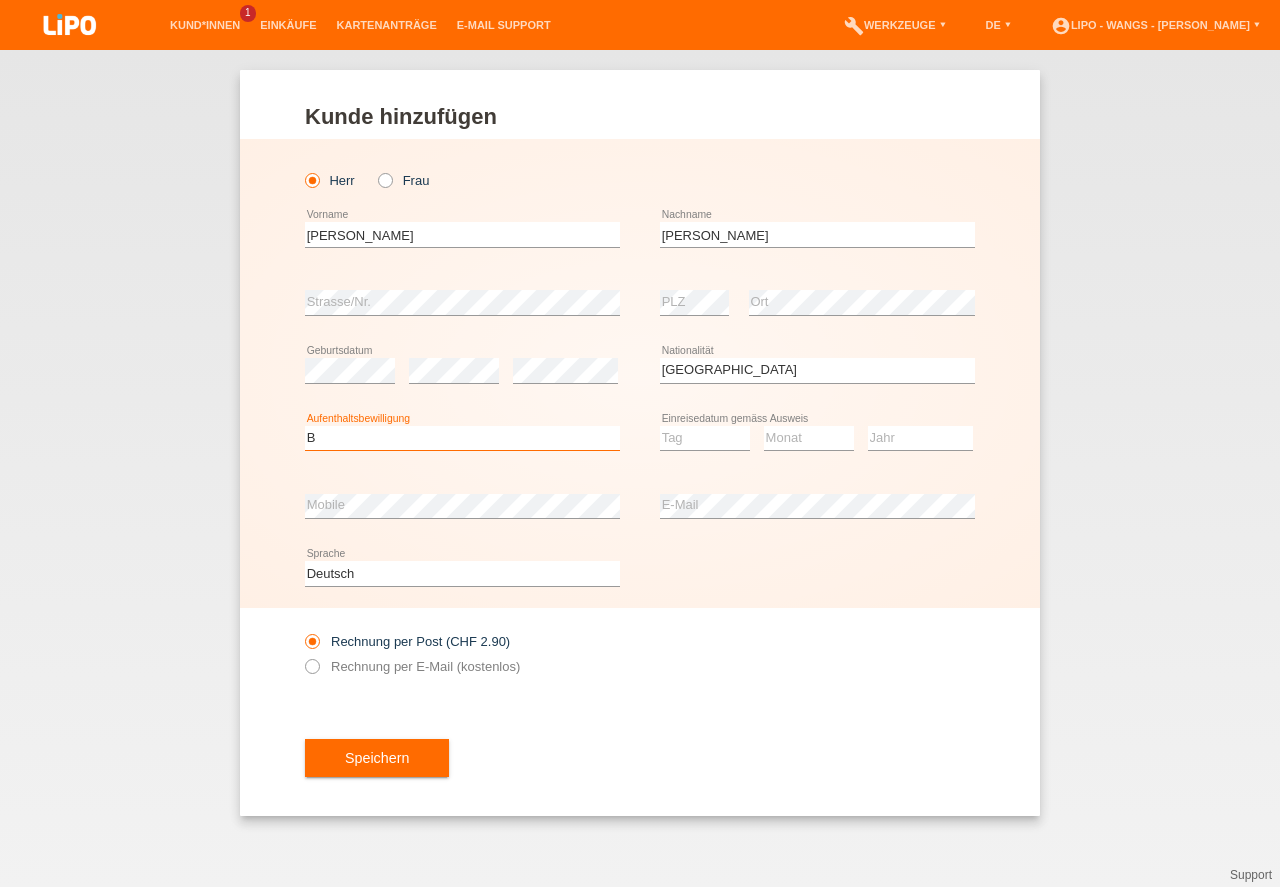 click on "B" at bounding box center [0, 0] 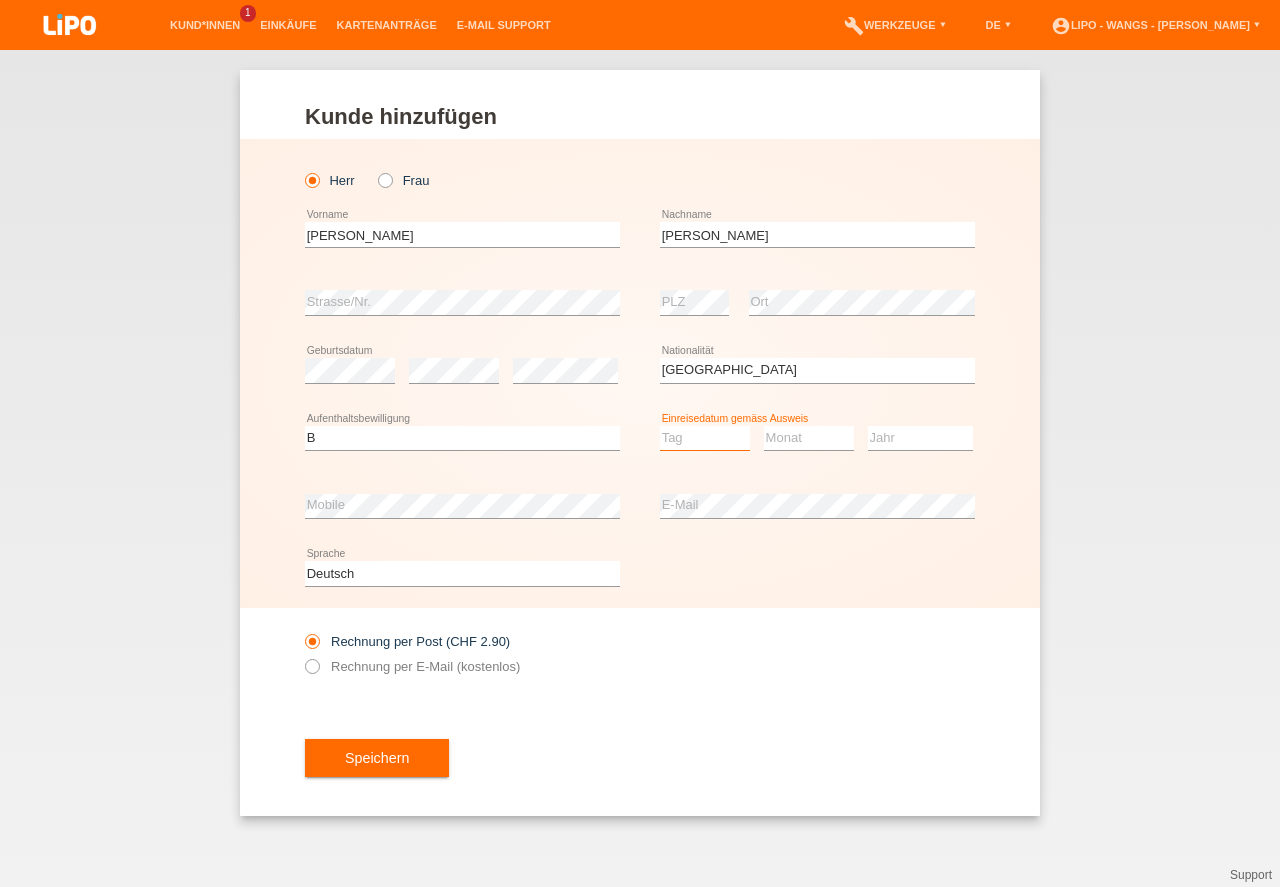 click on "Tag
01
02
03
04
05
06
07
08
09
10 11" at bounding box center [705, 438] 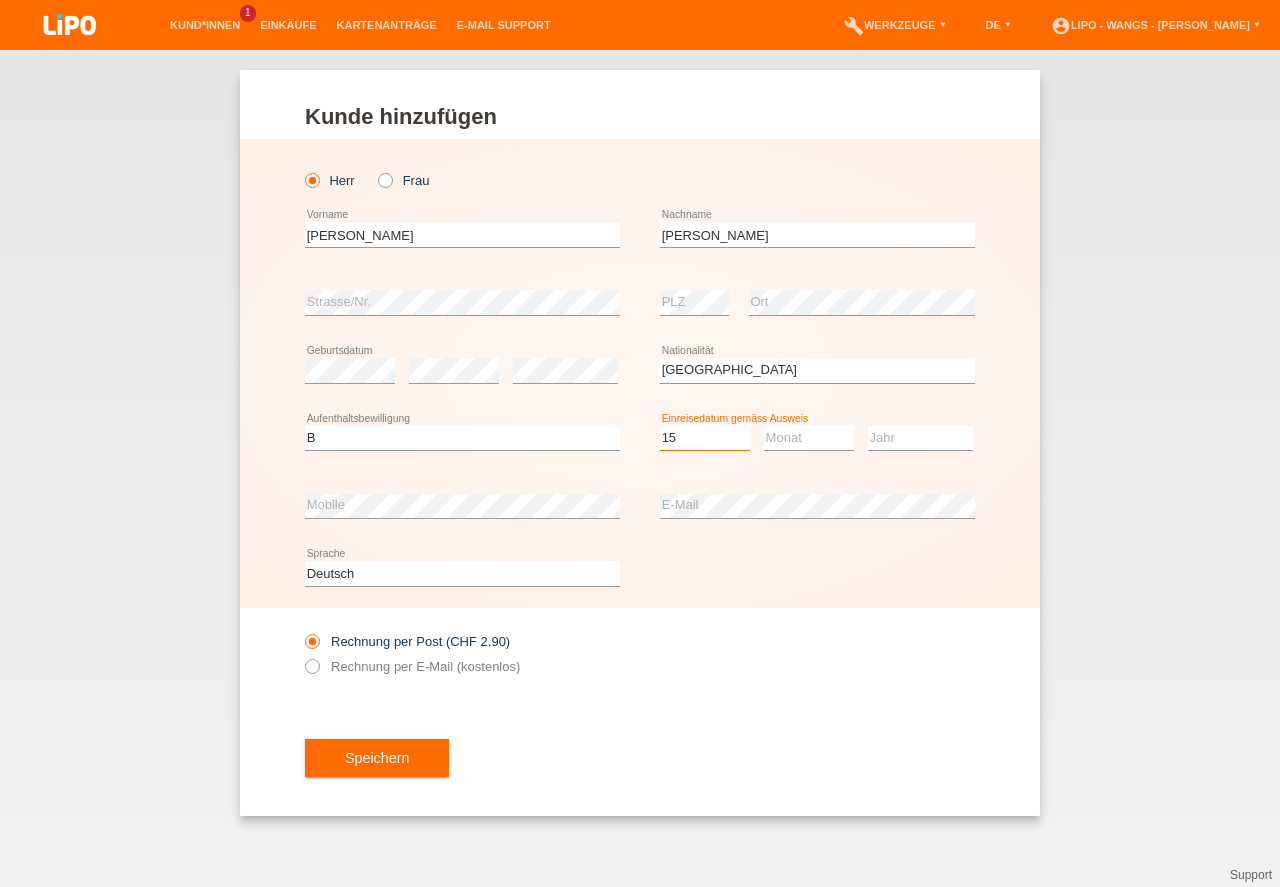 click on "15" at bounding box center [0, 0] 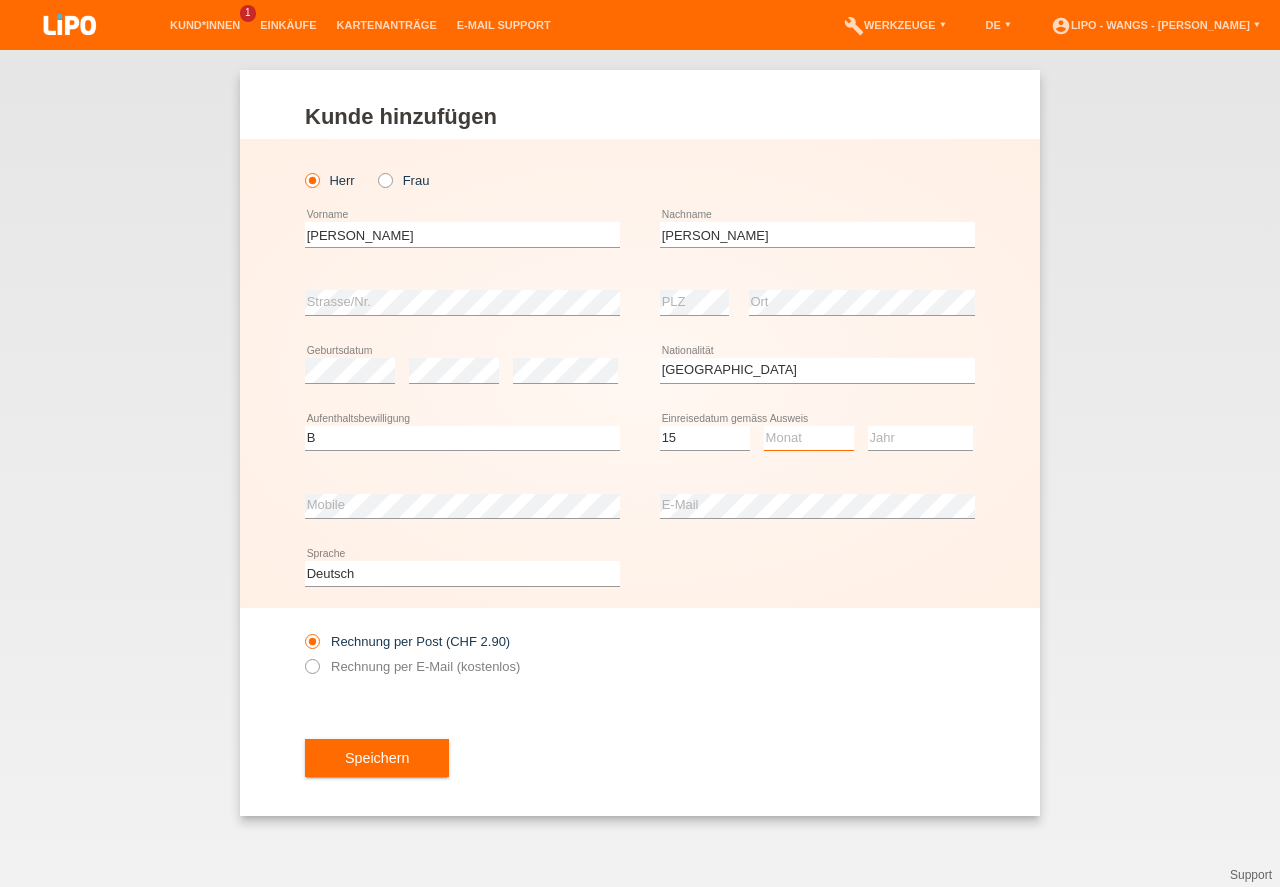 click on "Monat
01
02
03
04
05
06
07
08
09
10 11" at bounding box center [809, 438] 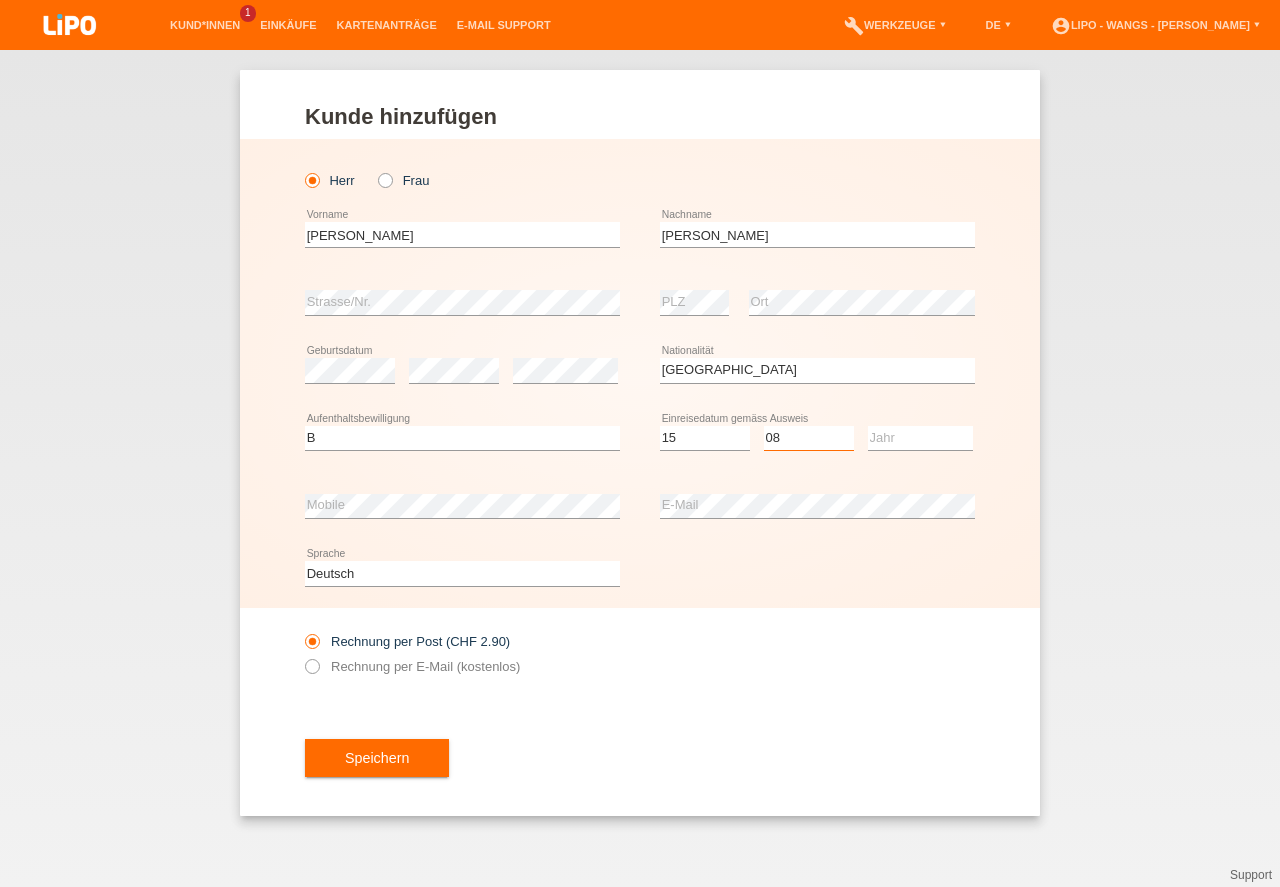 click on "08" at bounding box center (0, 0) 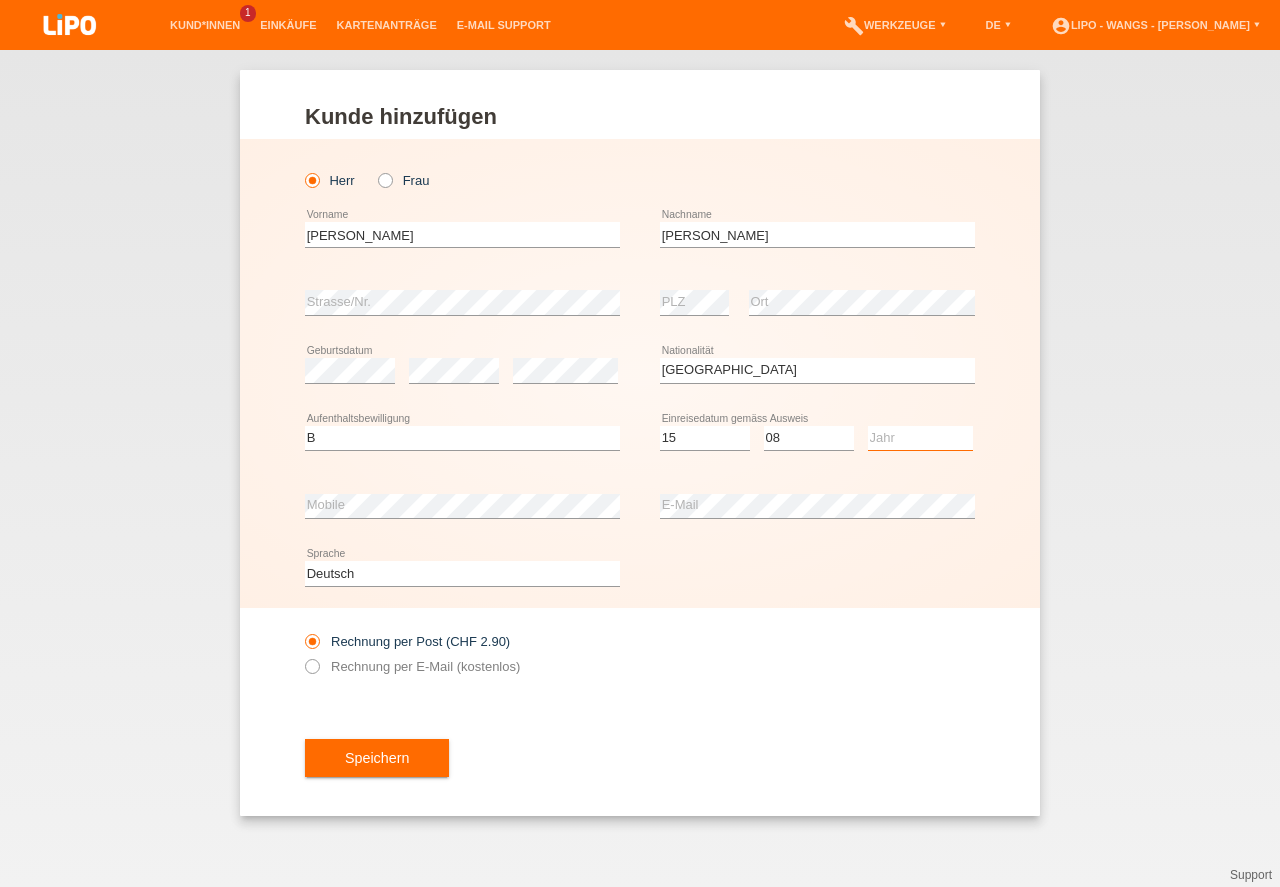 click on "Jahr
2025
2024
2023
2022
2021
2020
2019
2018
2017 2016 2015 2014 2013 2012 2011 2010 2009 2008 2007 2006 2005 2004 2003 2002 2001" at bounding box center [920, 438] 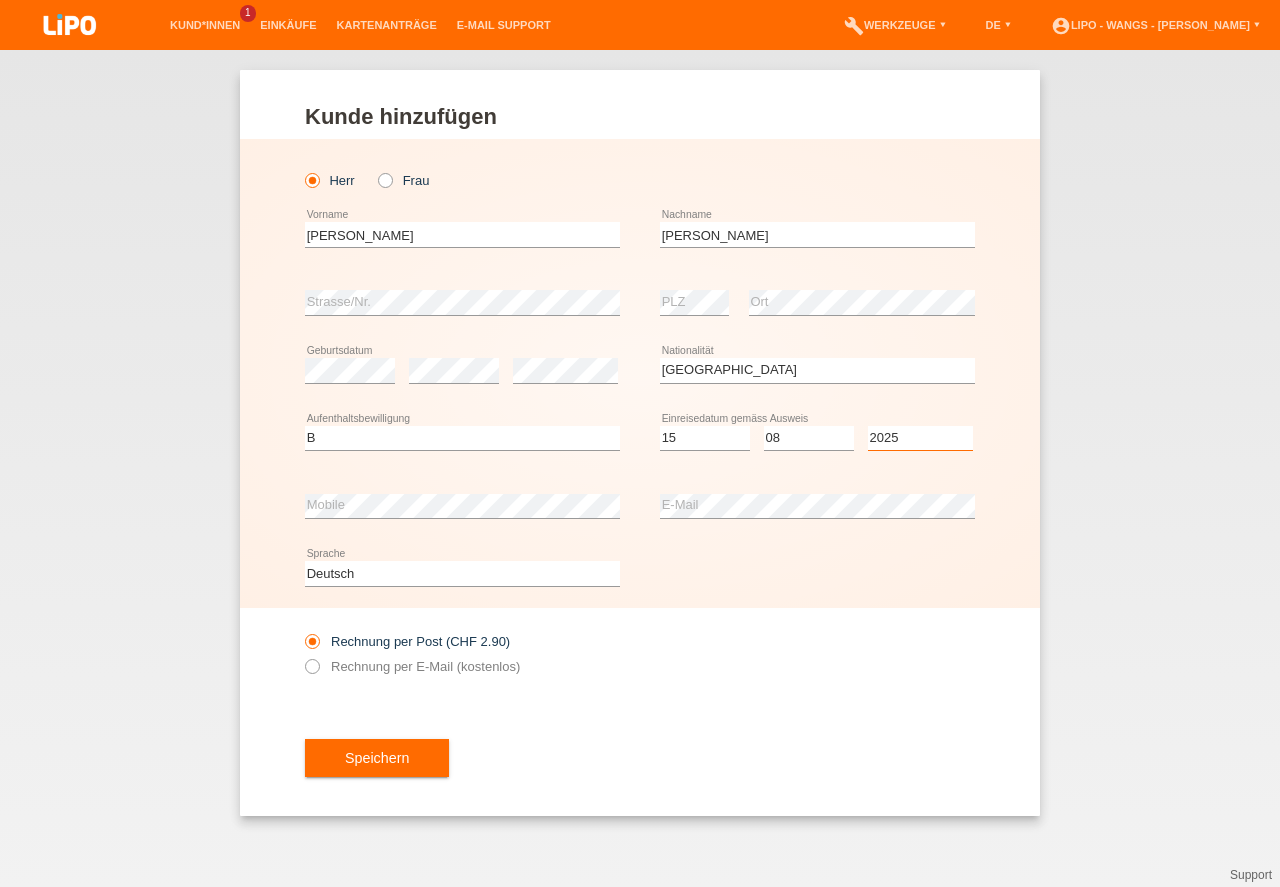 select on "2021" 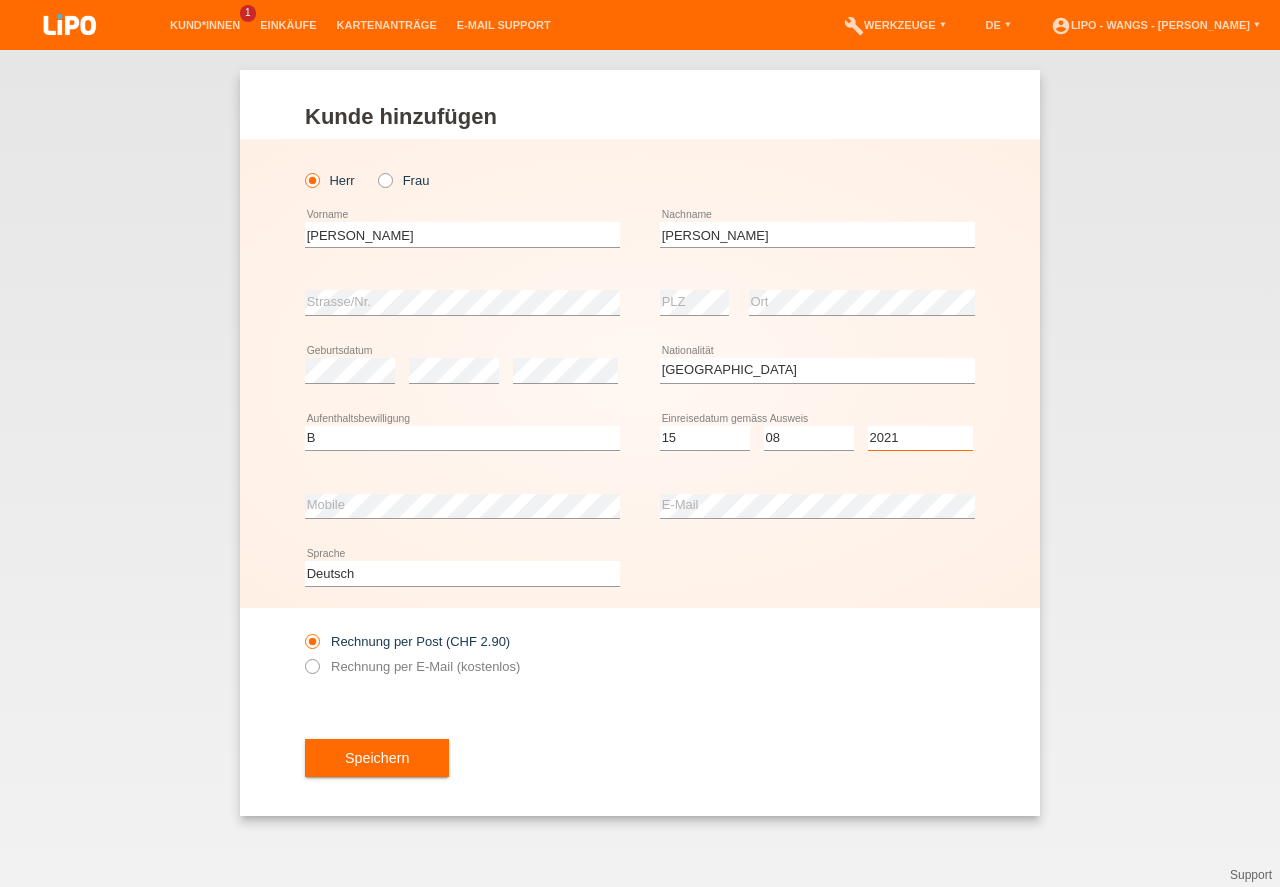 click on "2021" at bounding box center (0, 0) 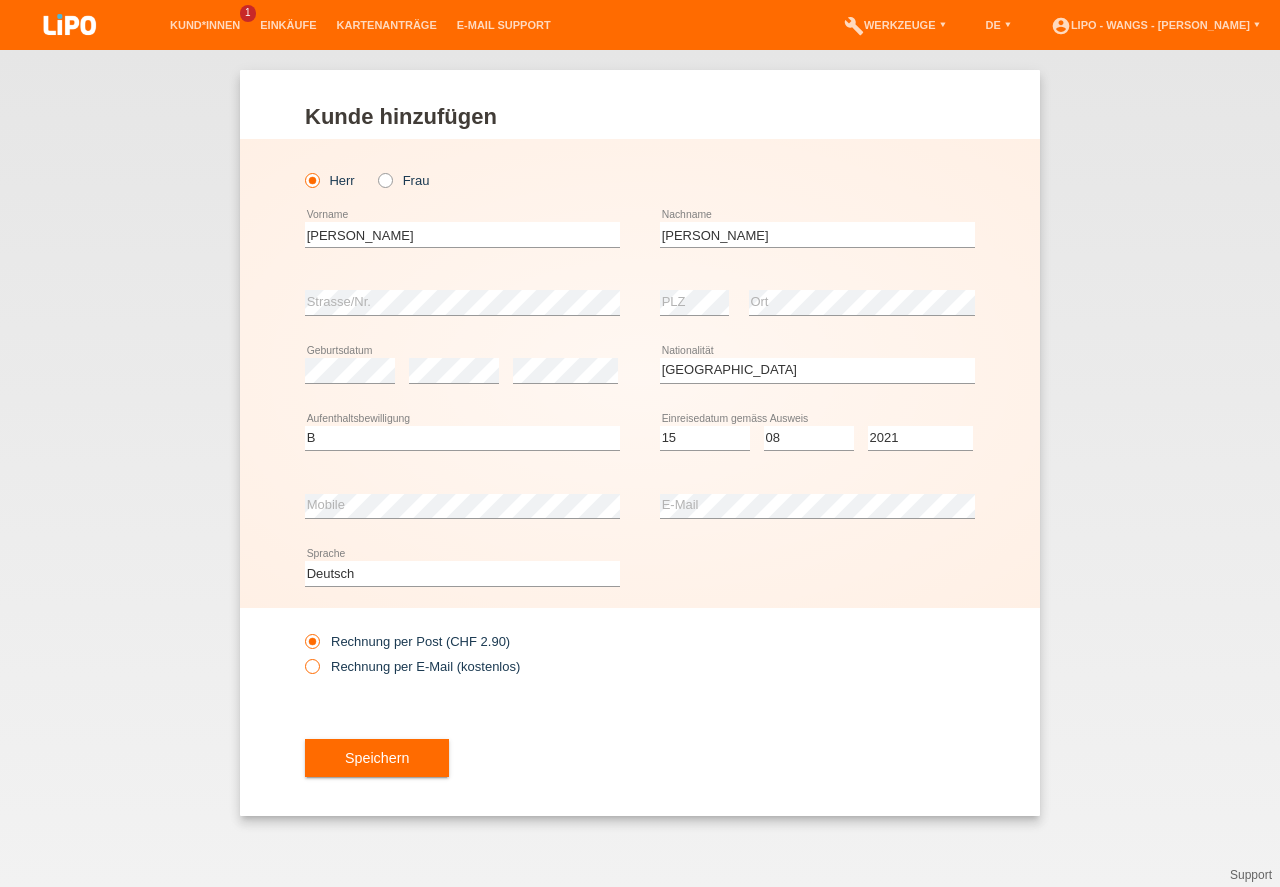 click at bounding box center (302, 656) 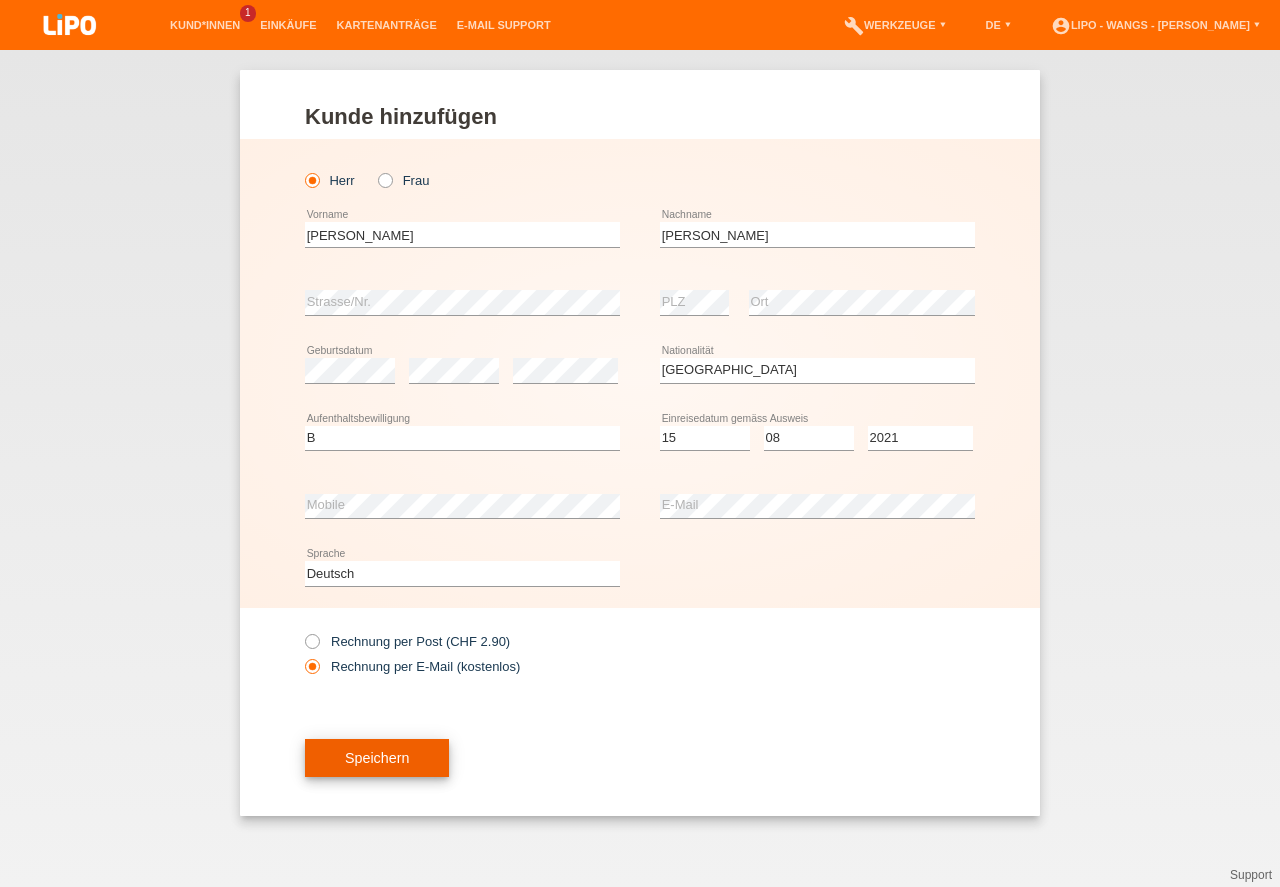 click on "Speichern" at bounding box center [377, 758] 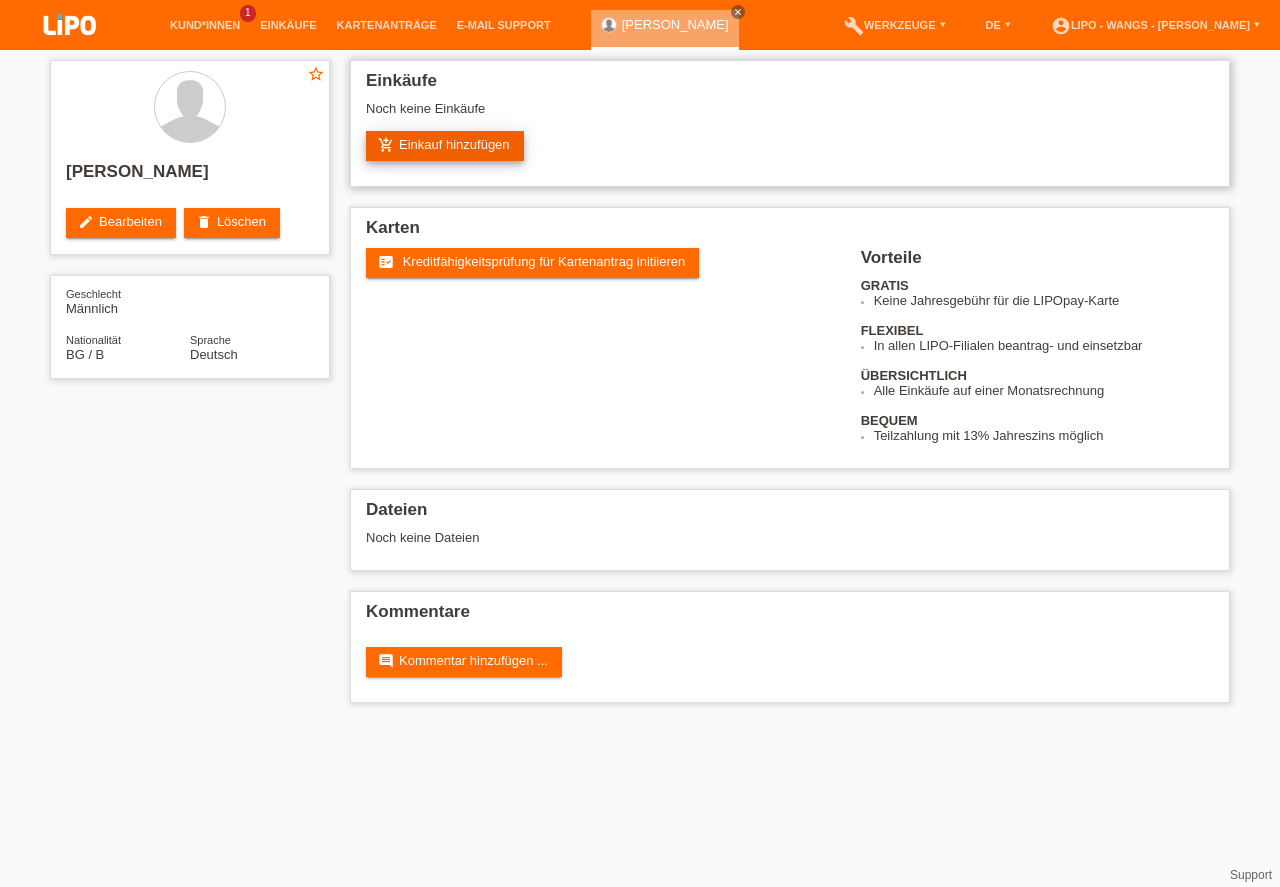 scroll, scrollTop: 0, scrollLeft: 0, axis: both 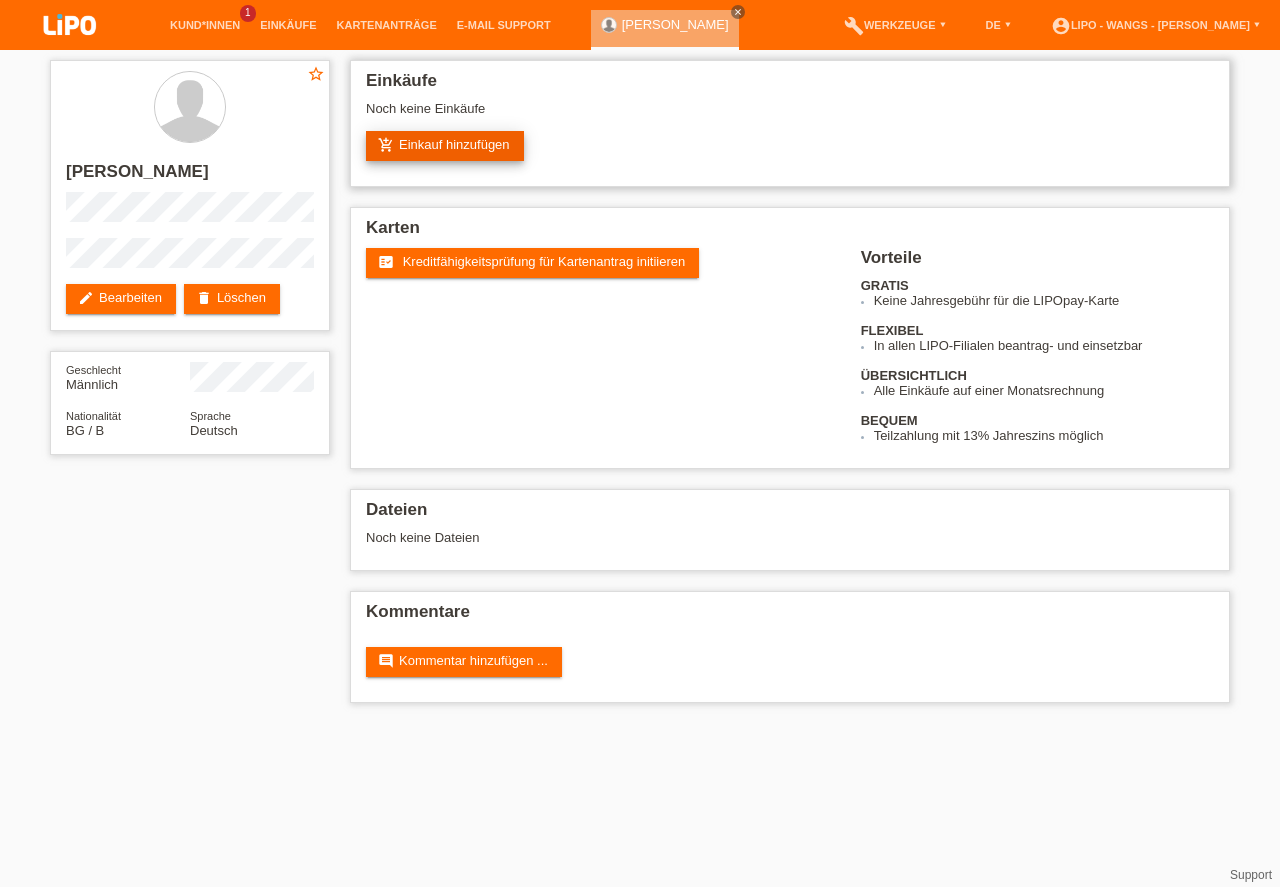 click on "add_shopping_cart  Einkauf hinzufügen" at bounding box center (445, 146) 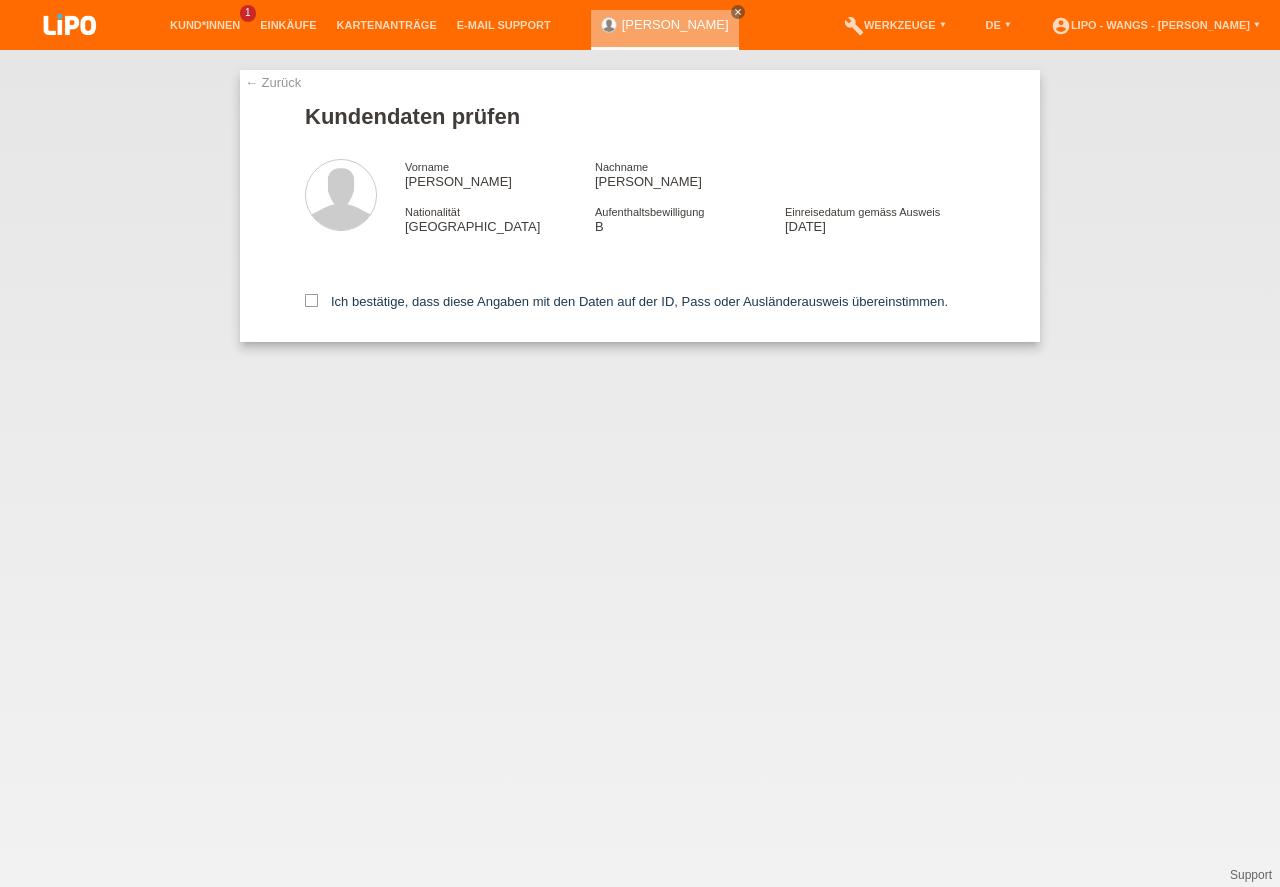 scroll, scrollTop: 0, scrollLeft: 0, axis: both 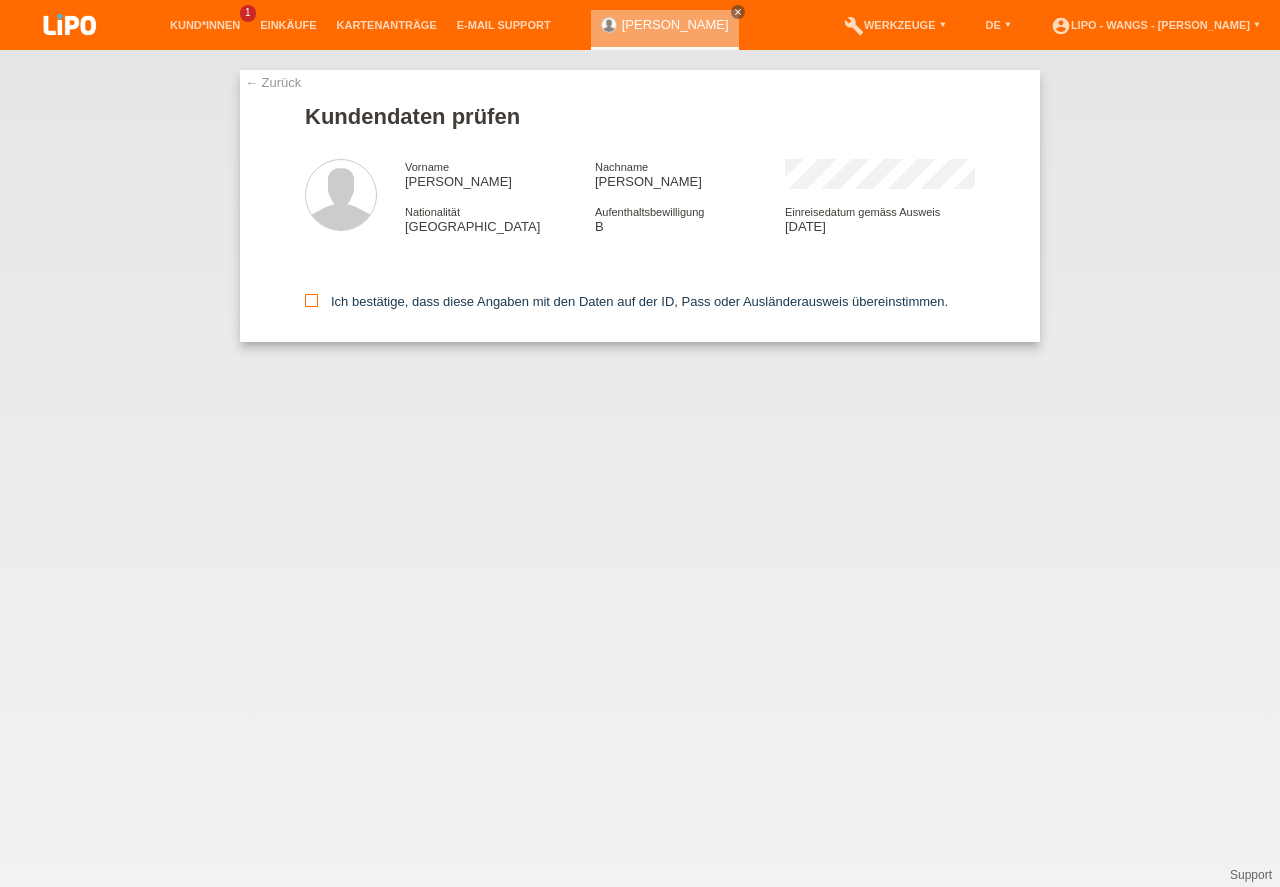 click at bounding box center (311, 300) 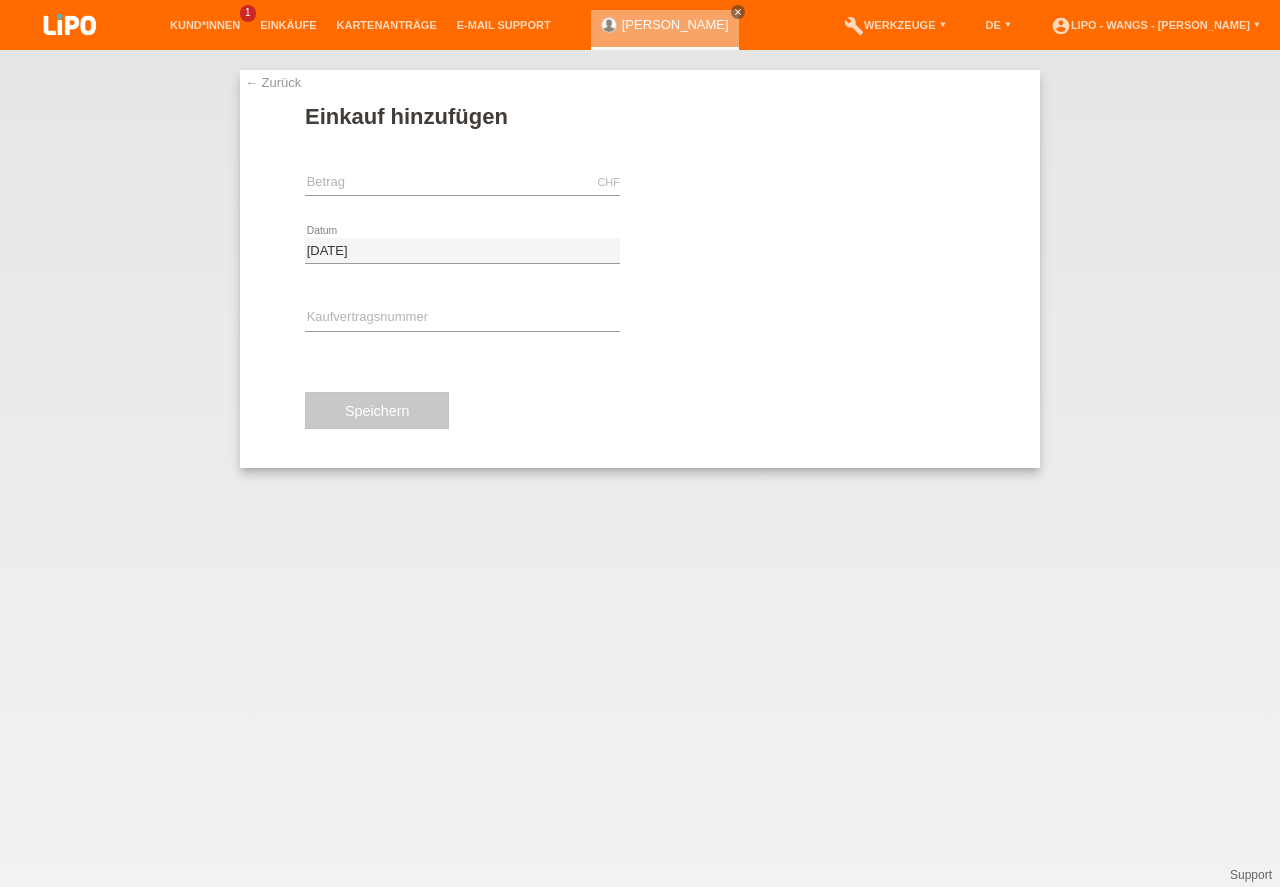 scroll, scrollTop: 0, scrollLeft: 0, axis: both 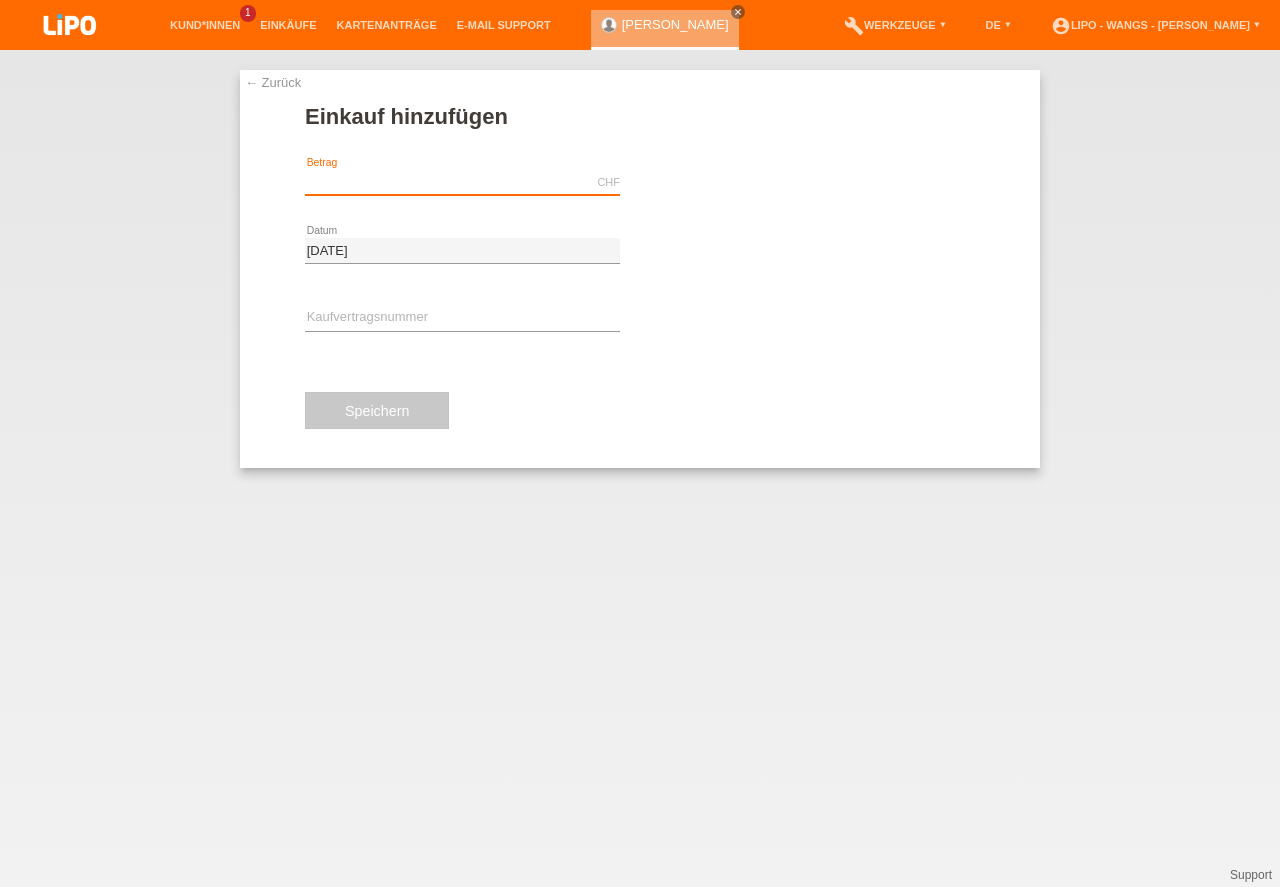 click at bounding box center (462, 182) 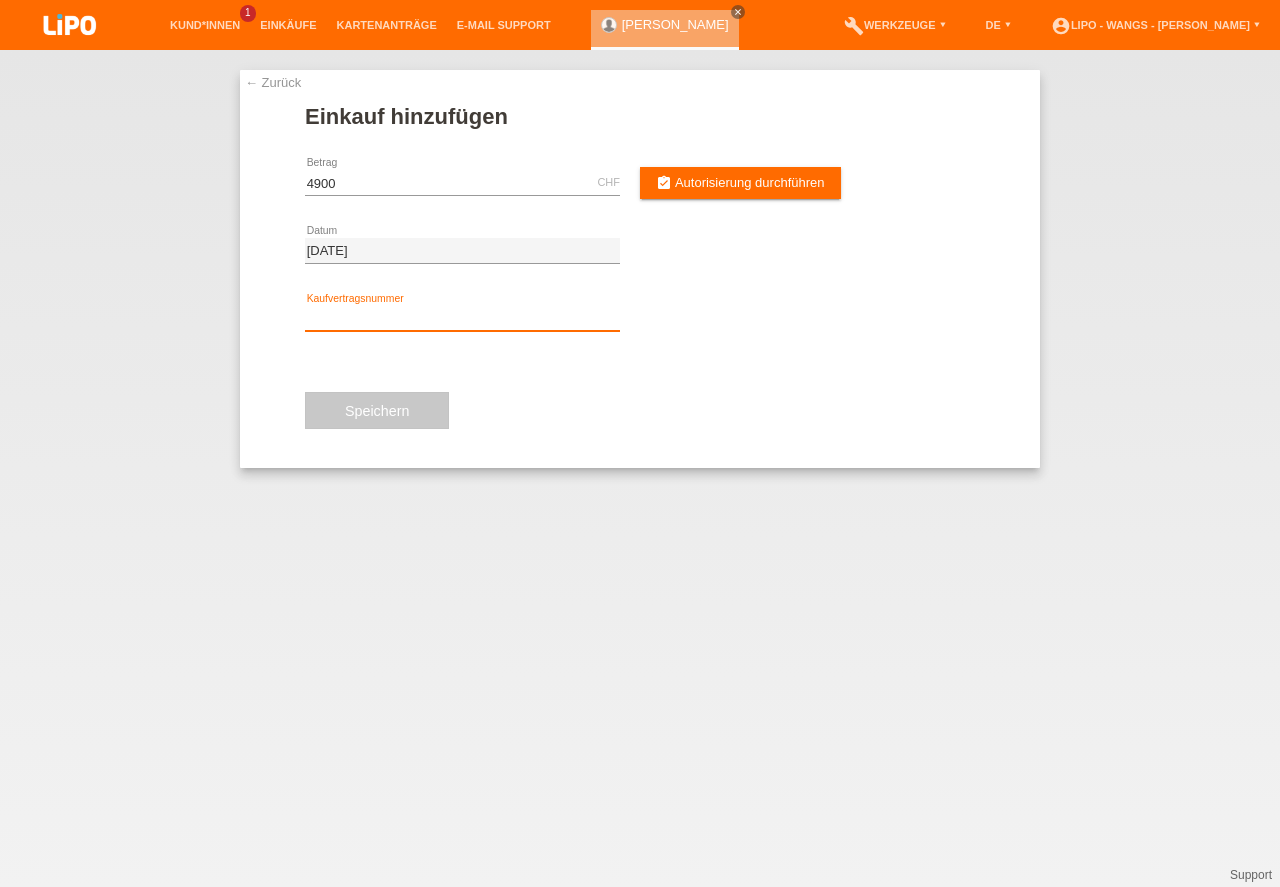 type on "4900.00" 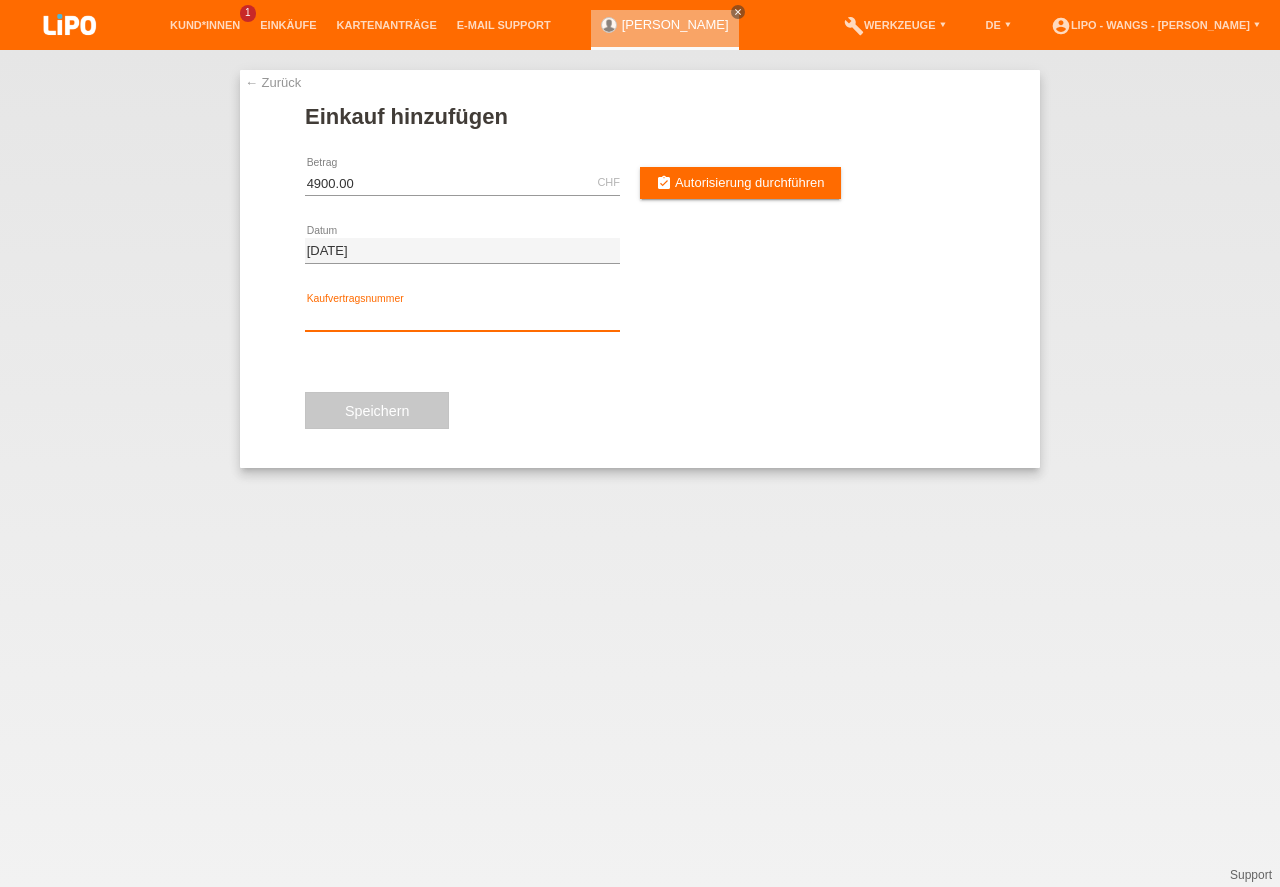 click at bounding box center (462, 318) 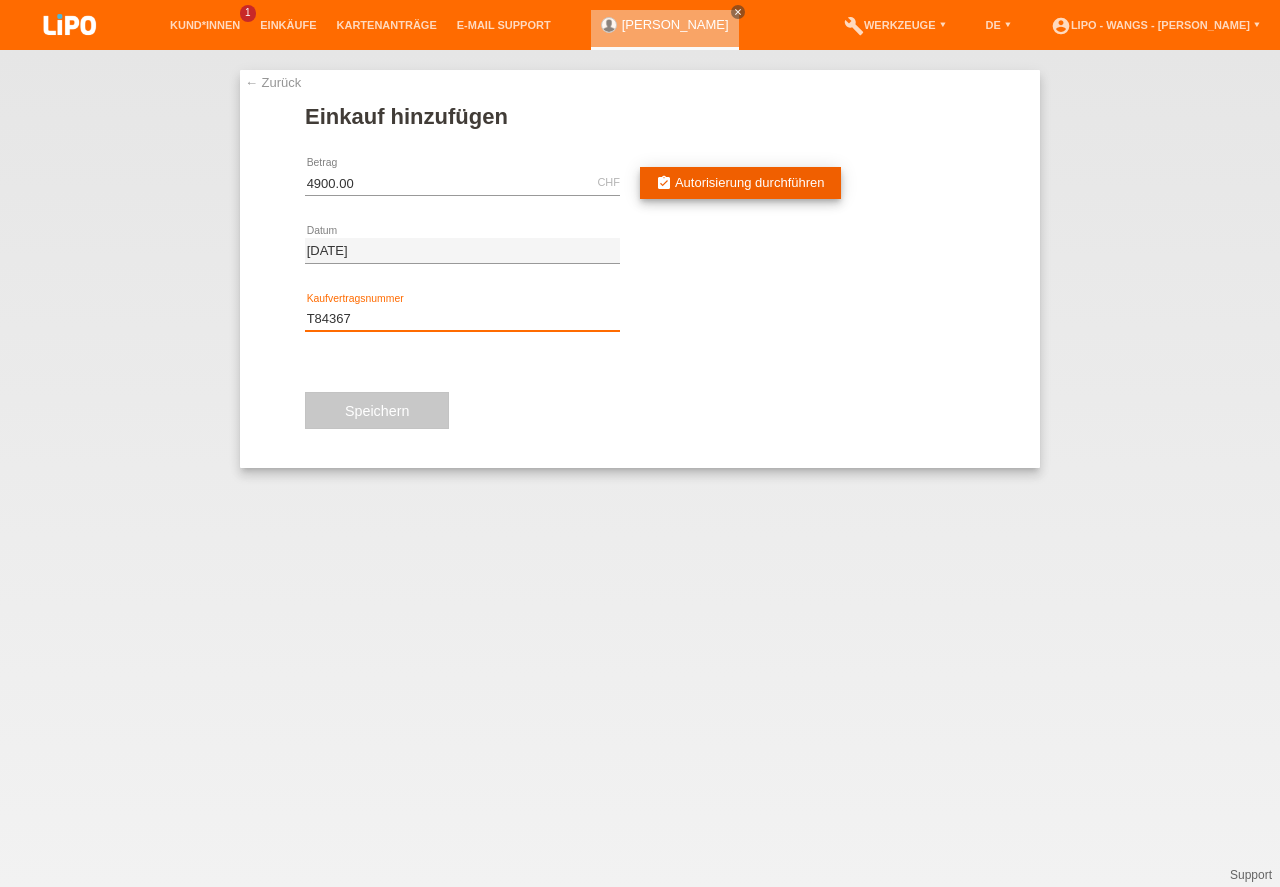 type on "T84367" 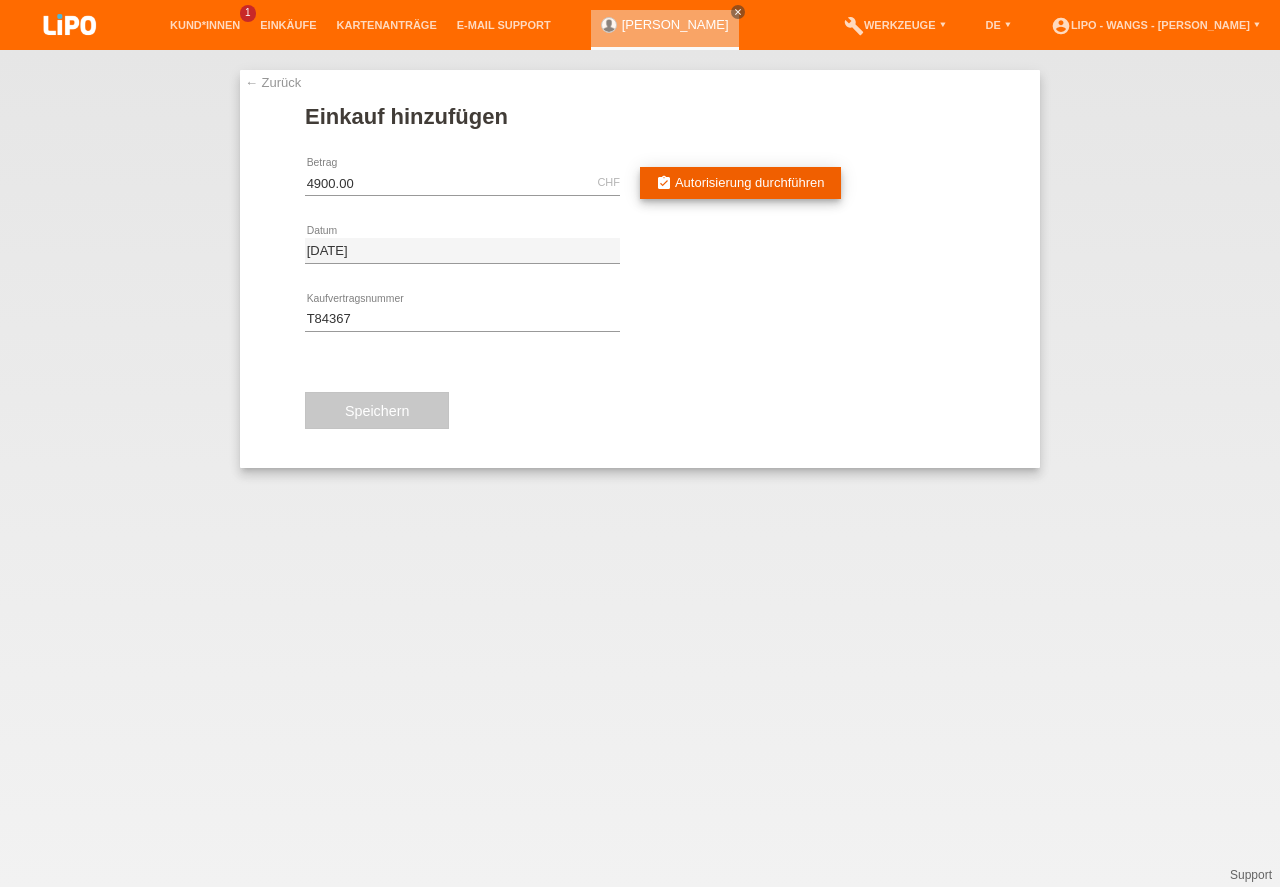 click on "Autorisierung durchführen" at bounding box center [750, 182] 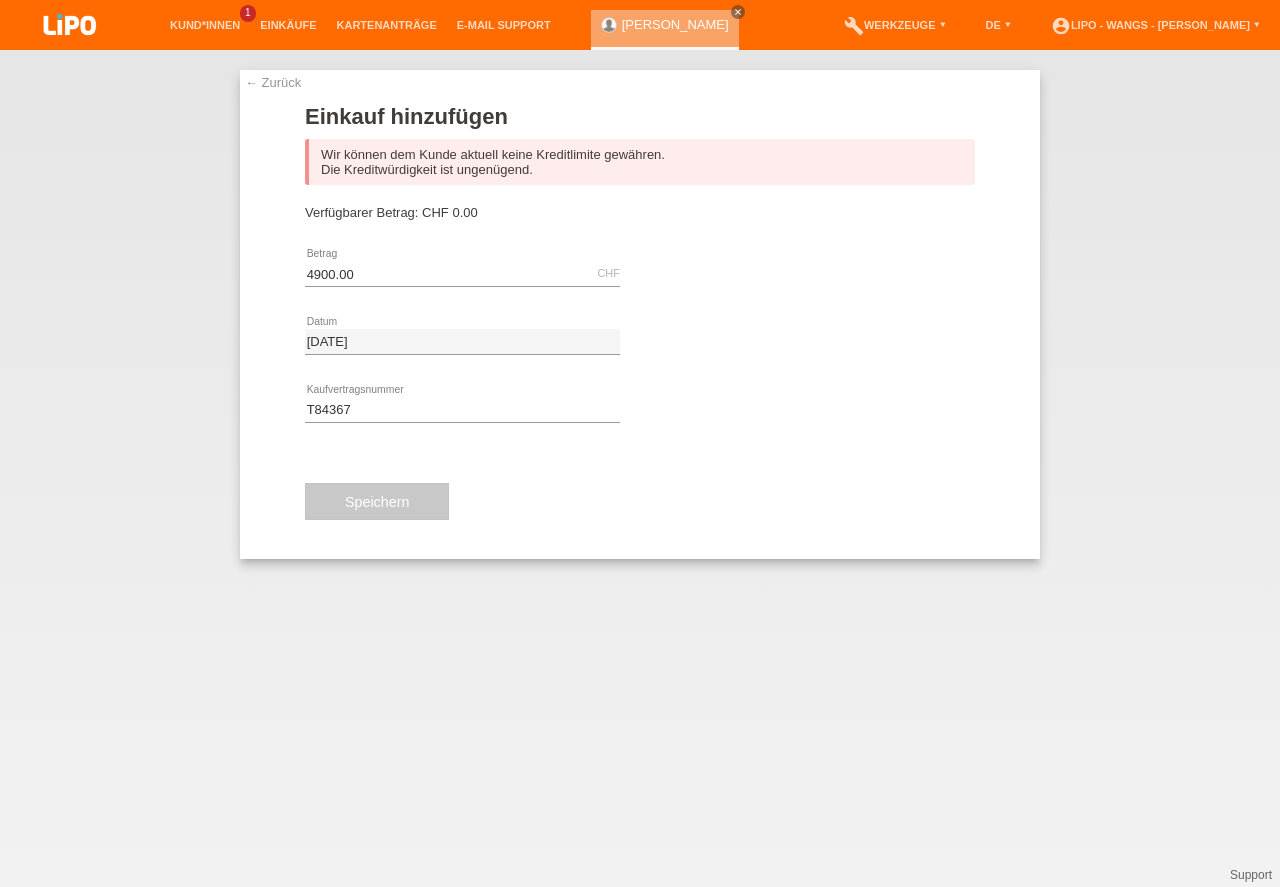 click on "← Zurück" at bounding box center [273, 82] 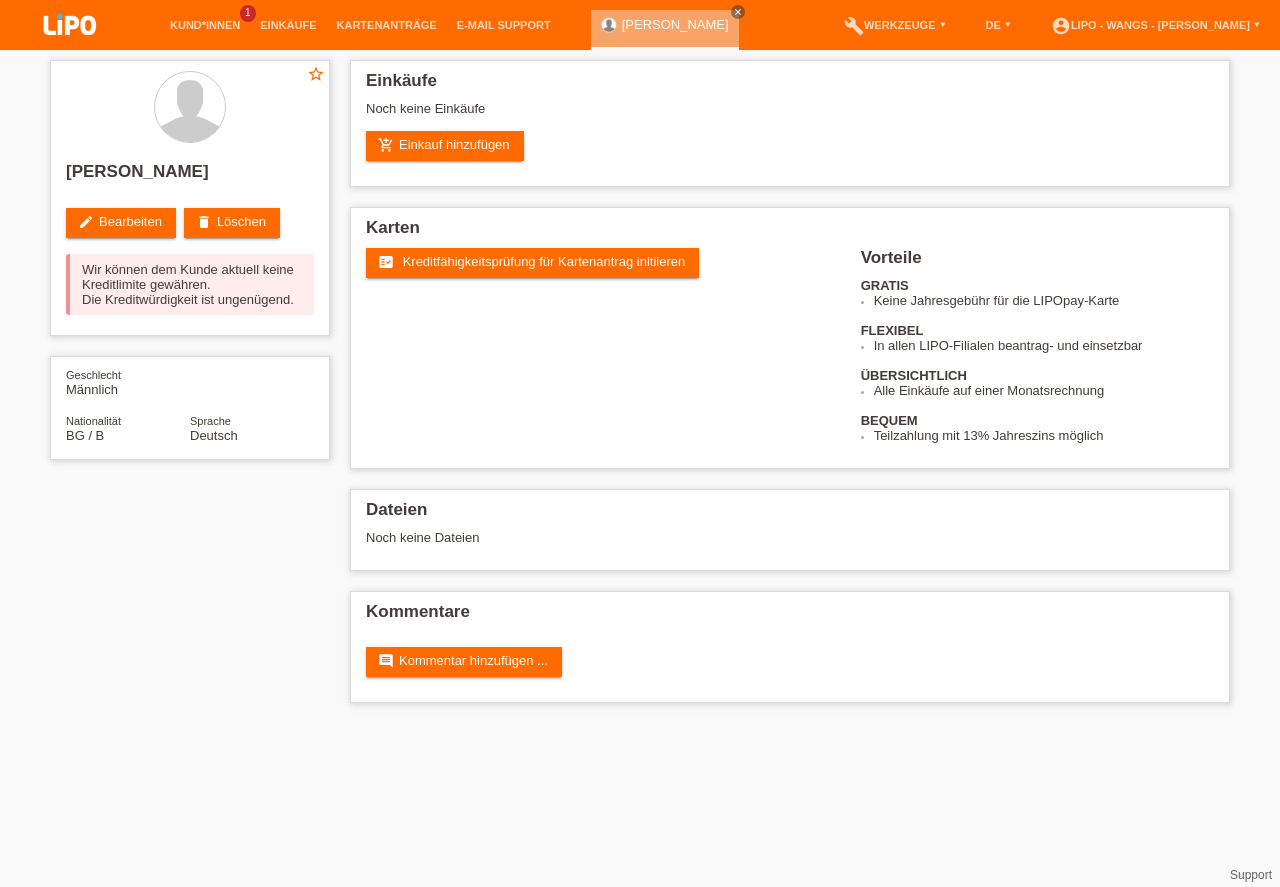 scroll, scrollTop: 0, scrollLeft: 0, axis: both 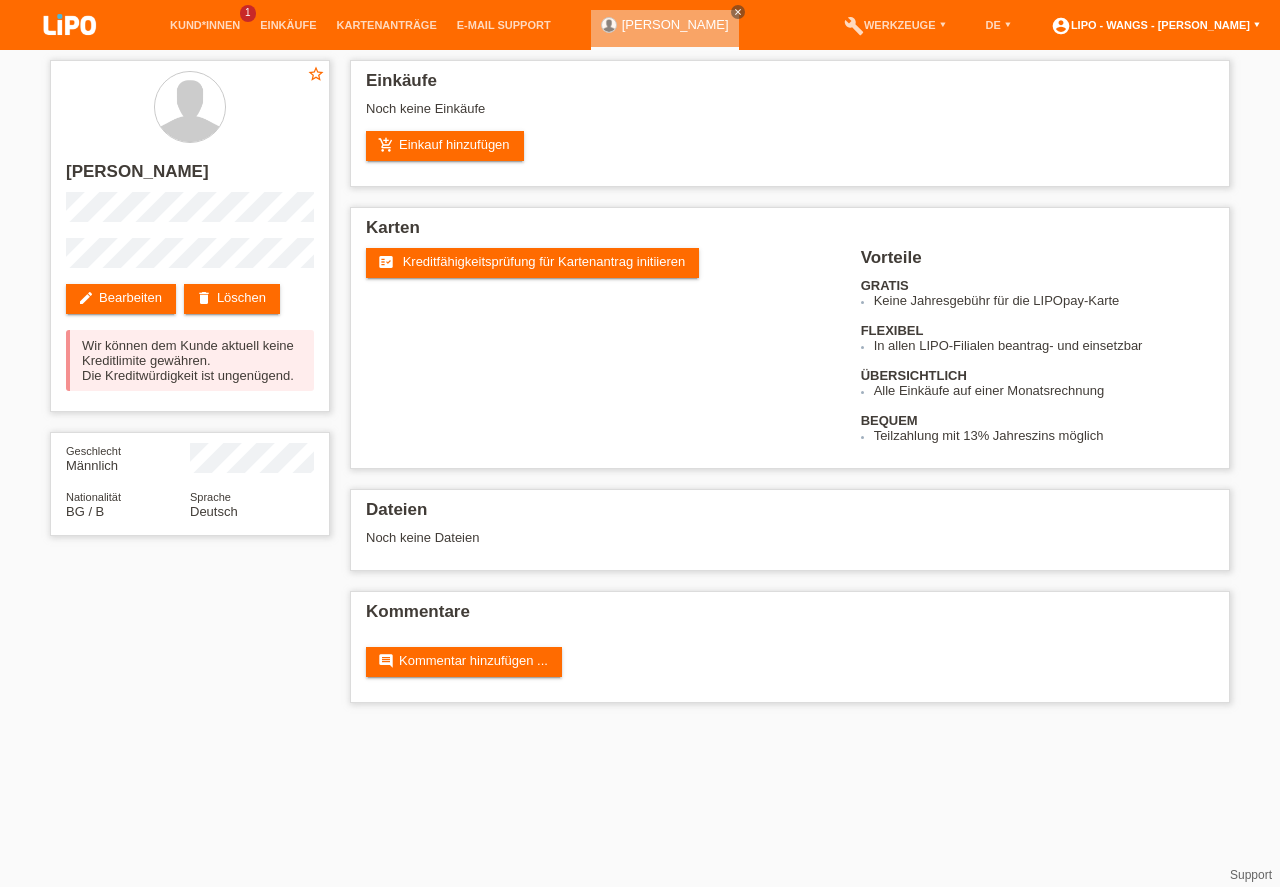 click on "account_circle  LIPO - Wangs - [PERSON_NAME] ▾" at bounding box center [1155, 25] 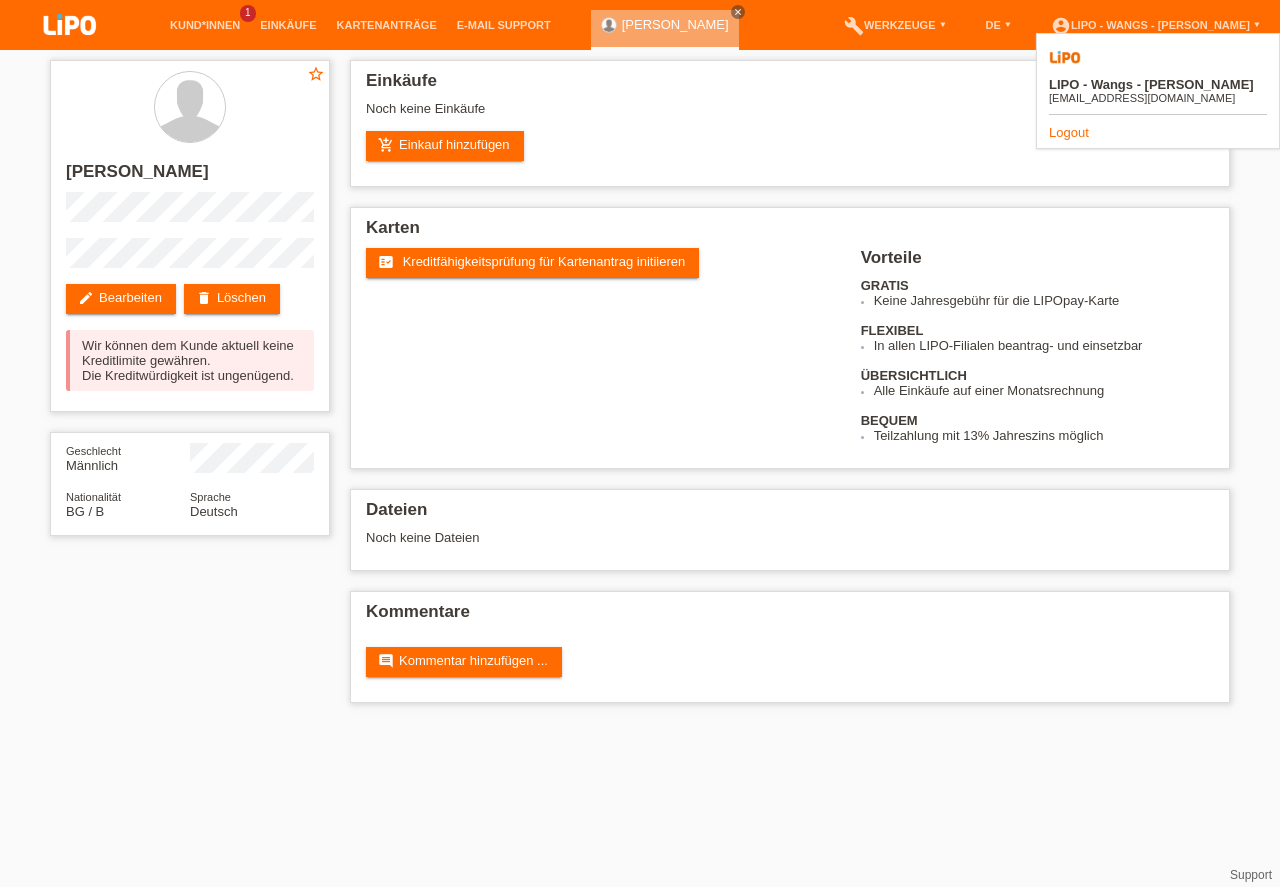 click on "Logout" at bounding box center (1069, 132) 